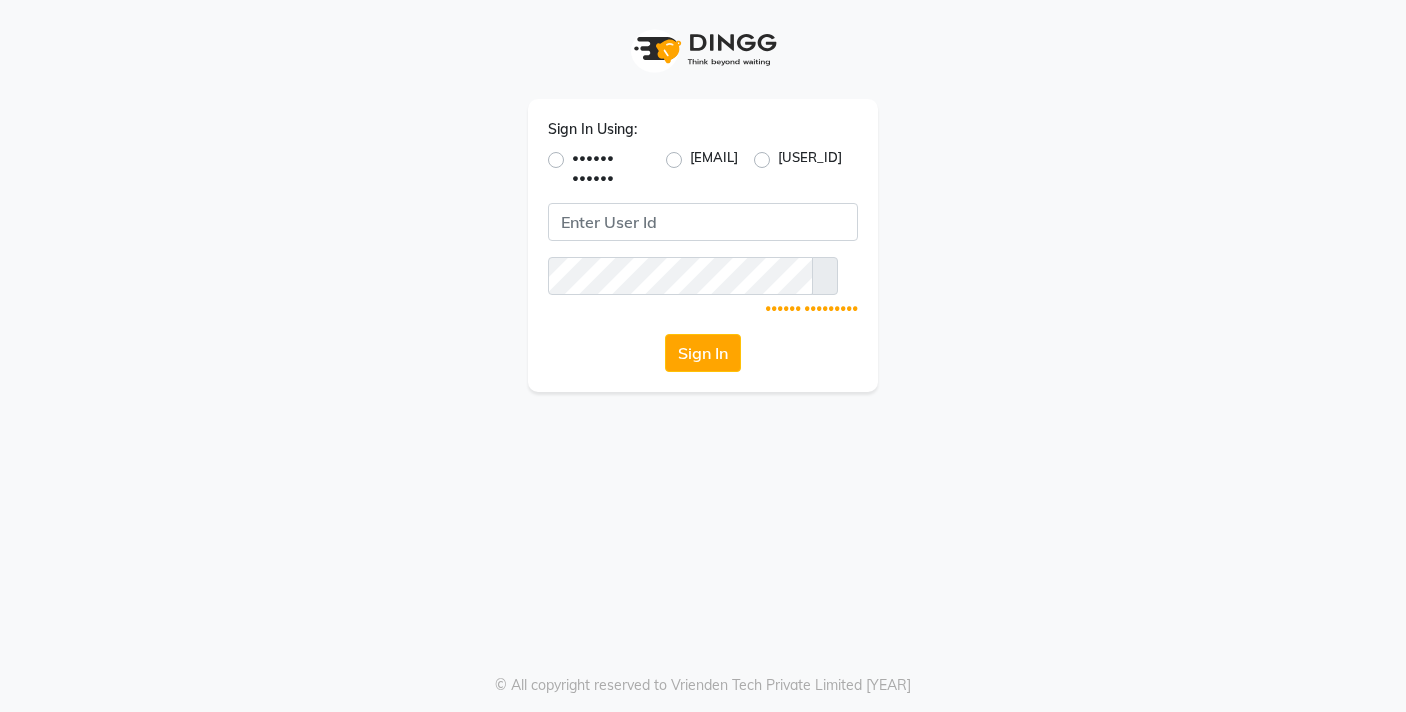 scroll, scrollTop: 0, scrollLeft: 0, axis: both 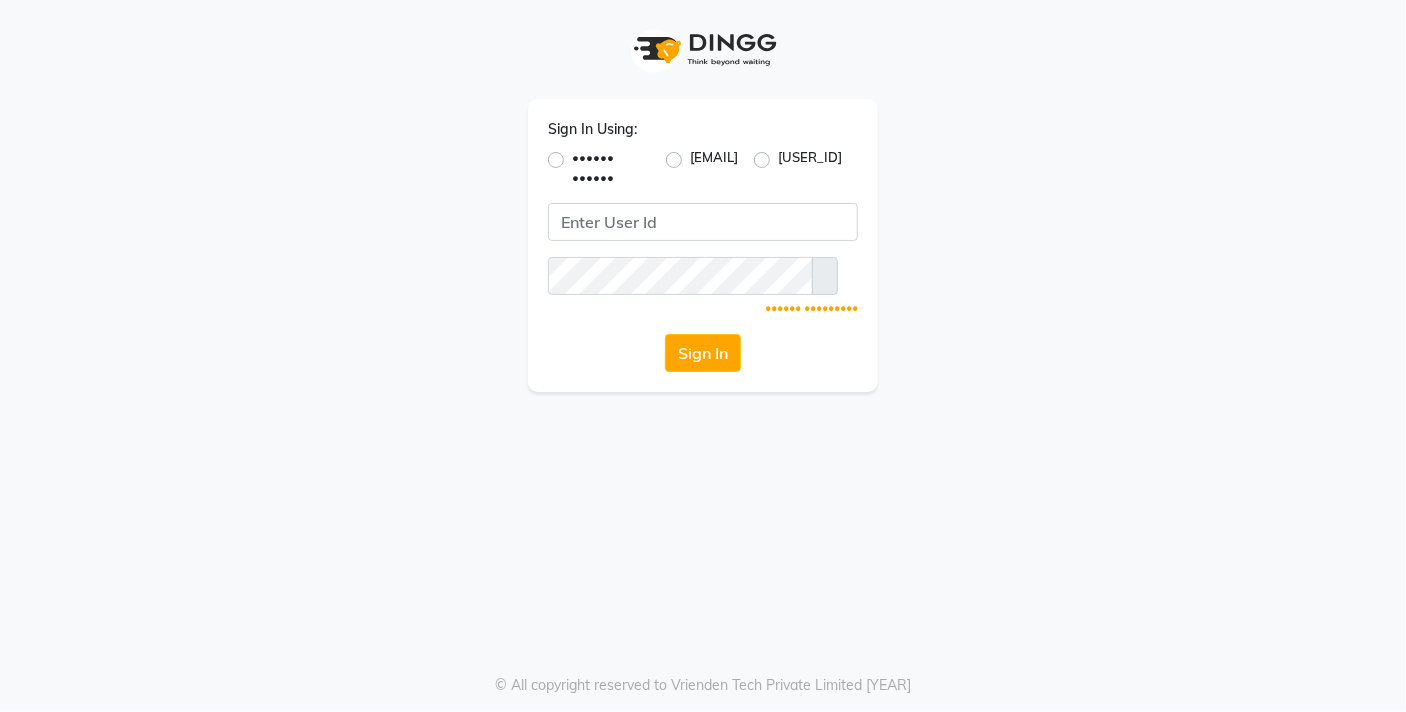 click on "•••••• ••••••" at bounding box center (611, 167) 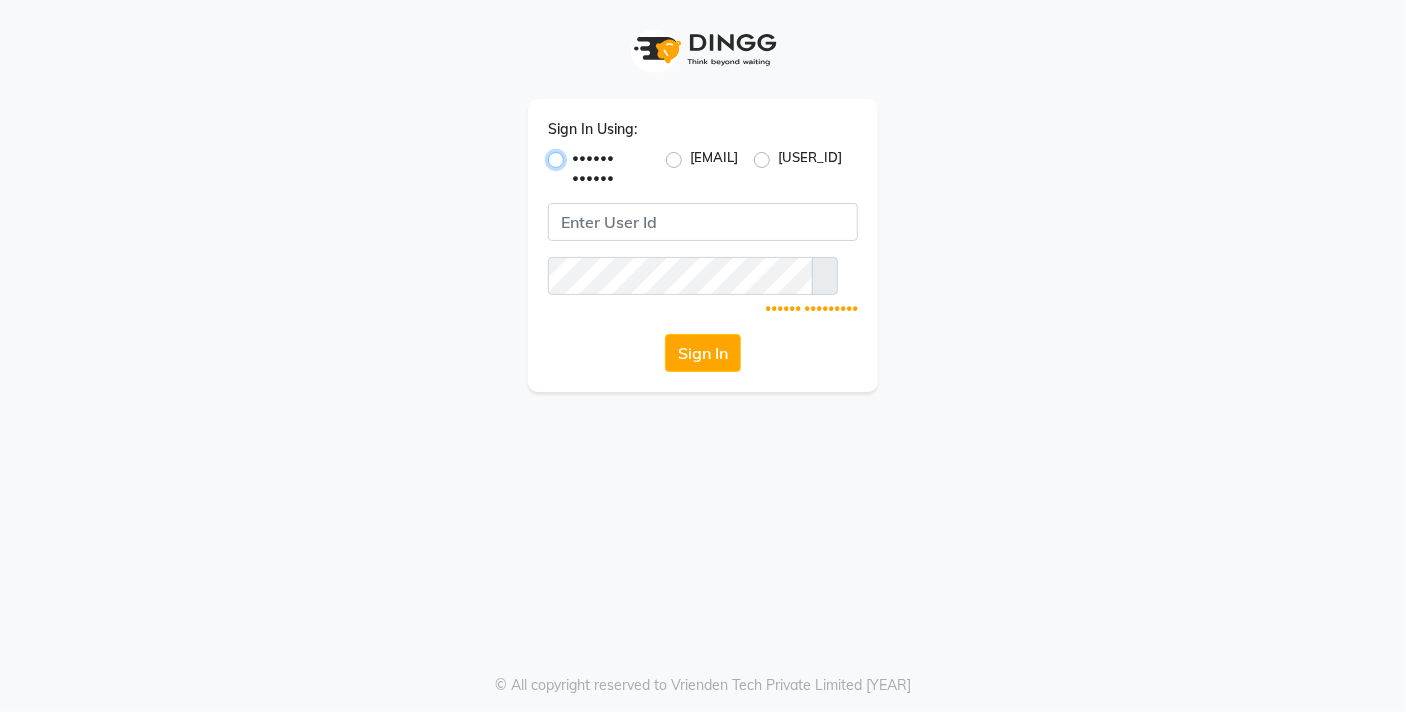 click on "•••••• ••••••" at bounding box center (578, 154) 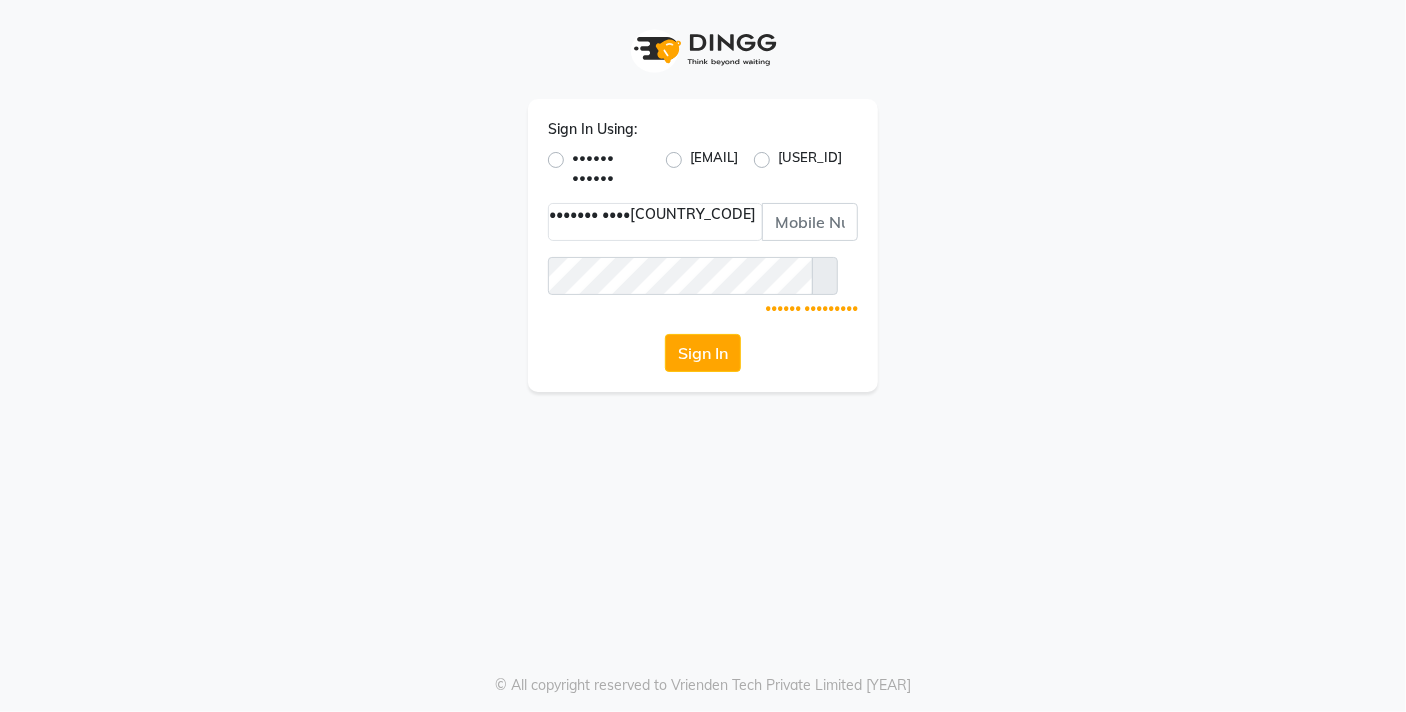click at bounding box center (655, 214) 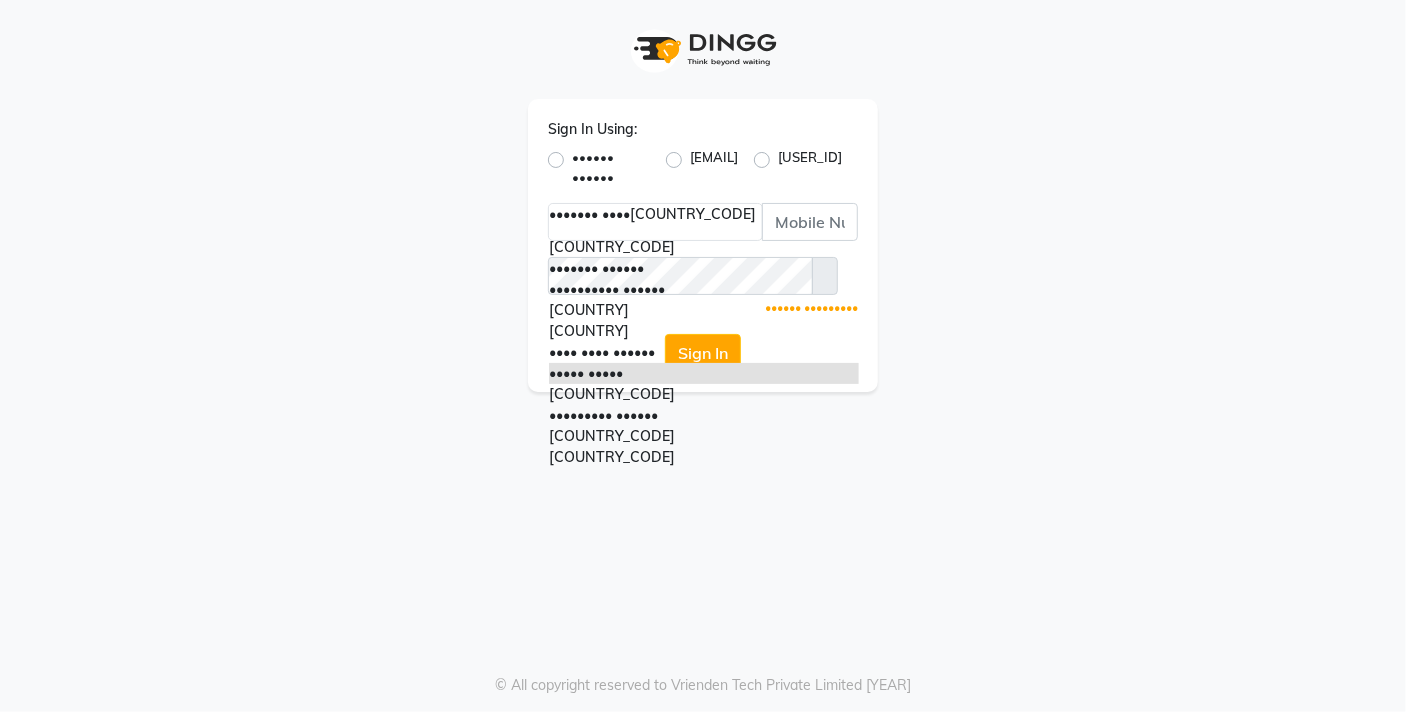 type on "[NUMBER]" 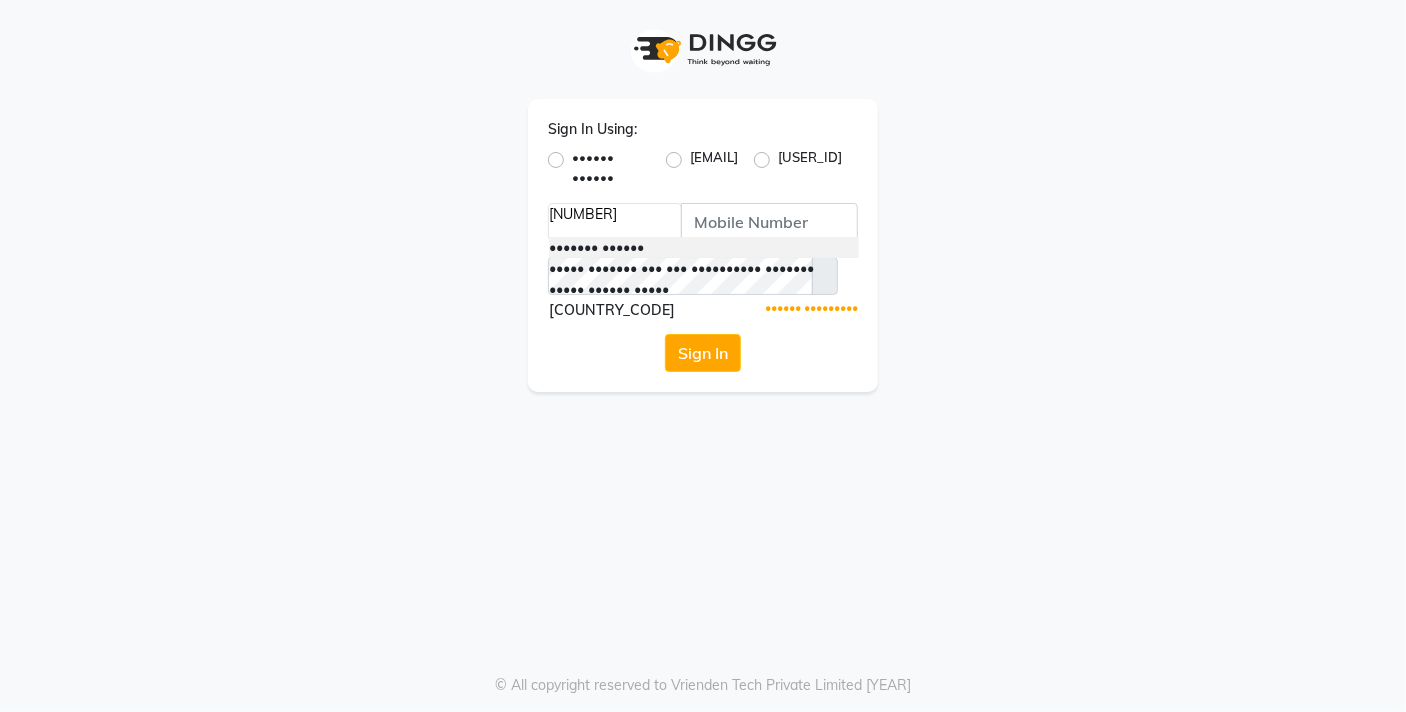scroll, scrollTop: 0, scrollLeft: 2, axis: horizontal 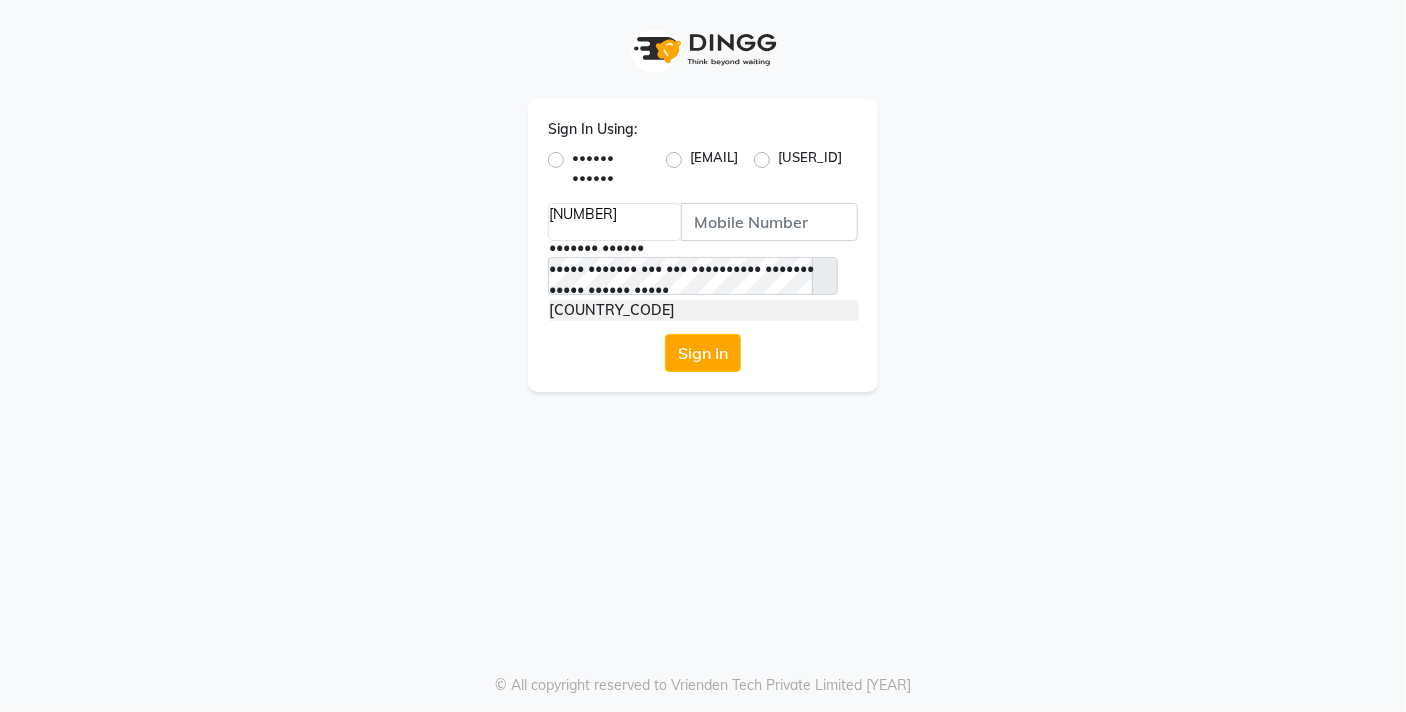 click on "[COUNTRY_CODE]" at bounding box center (704, 310) 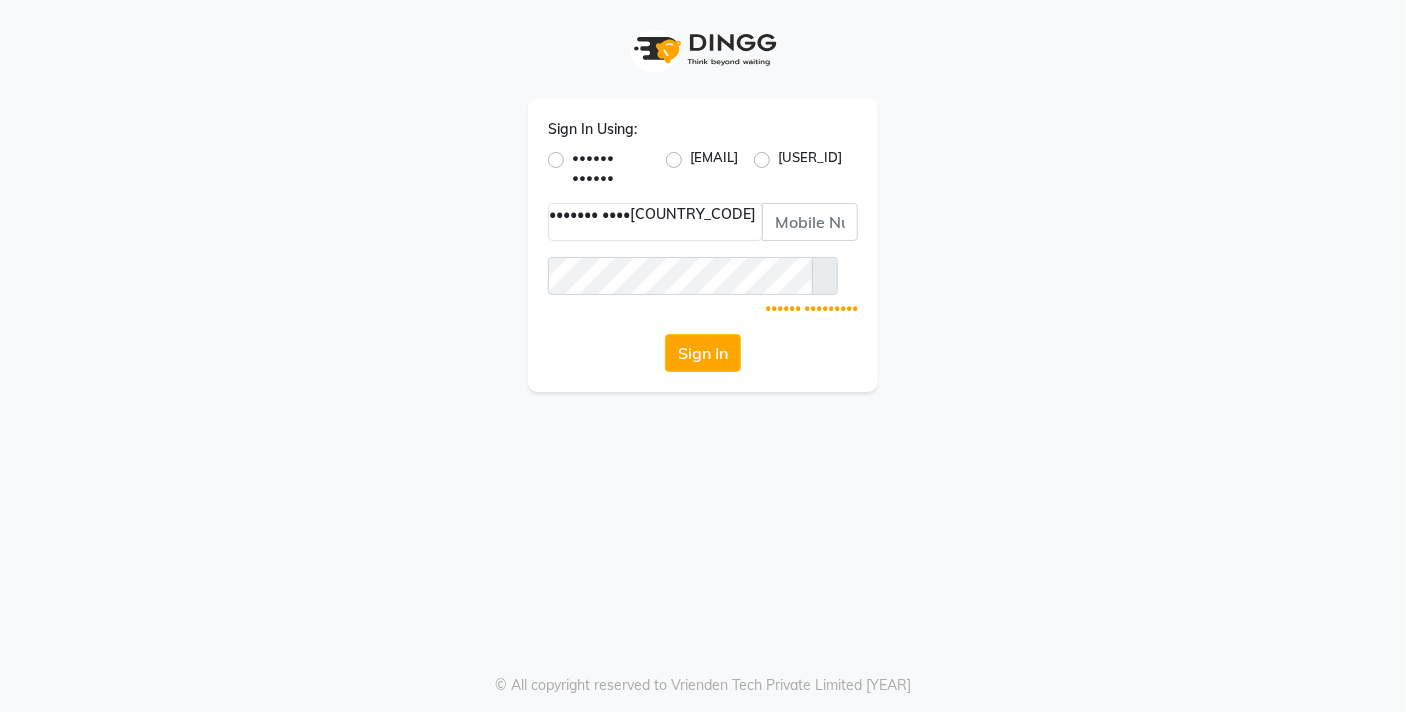 scroll, scrollTop: 0, scrollLeft: 0, axis: both 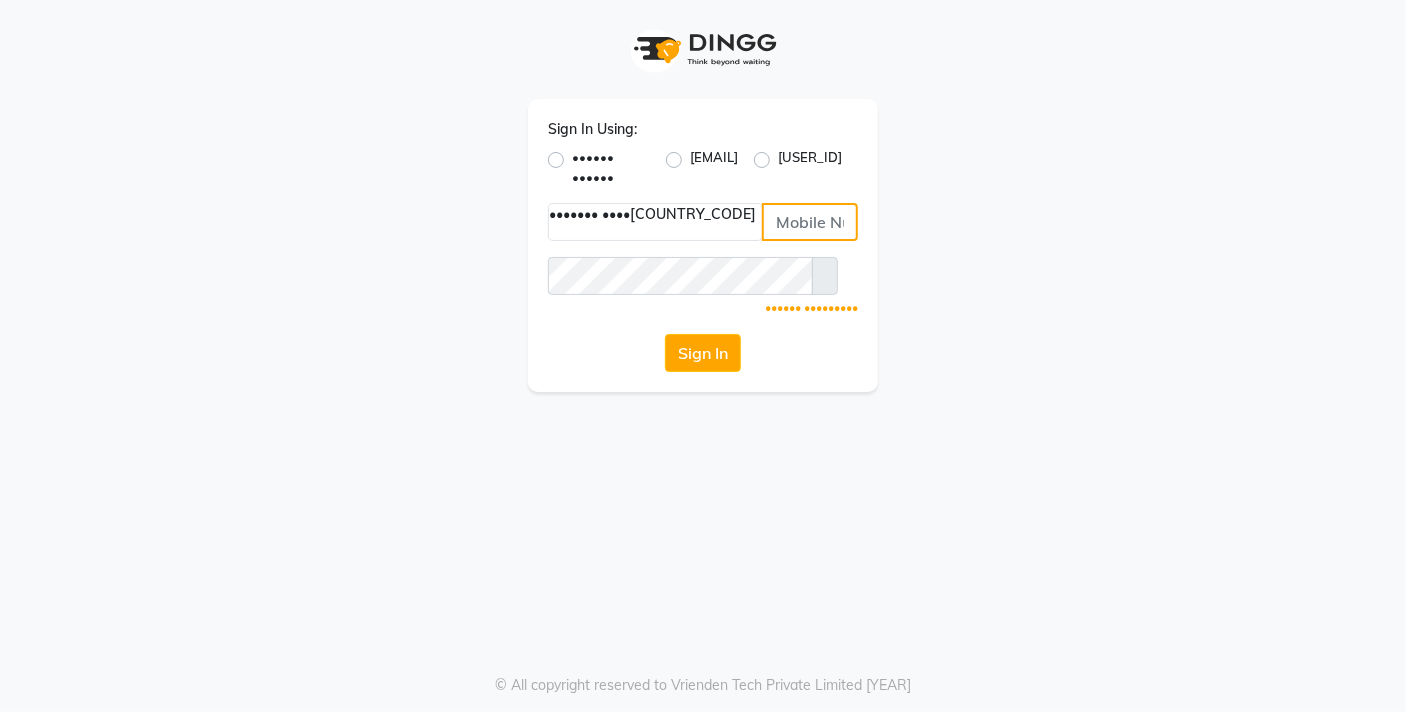 click at bounding box center [810, 222] 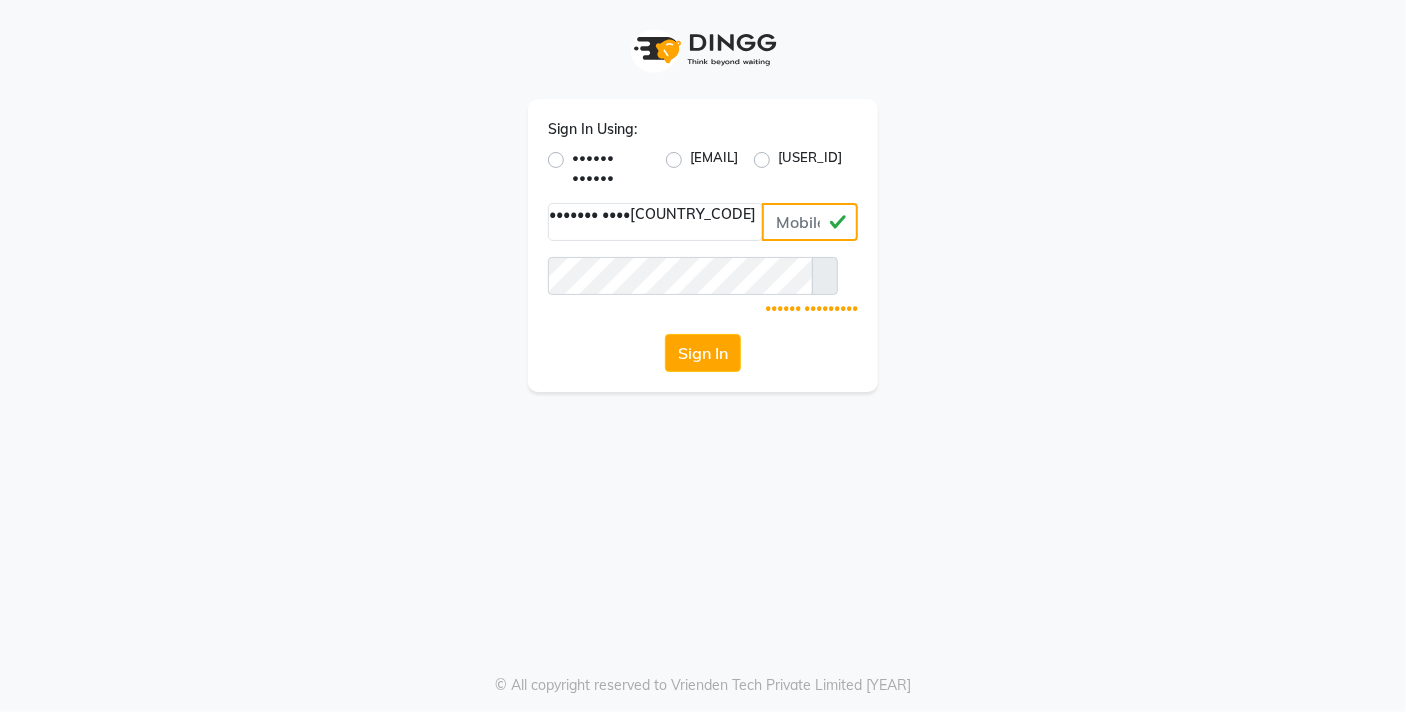 type on "•••••••••" 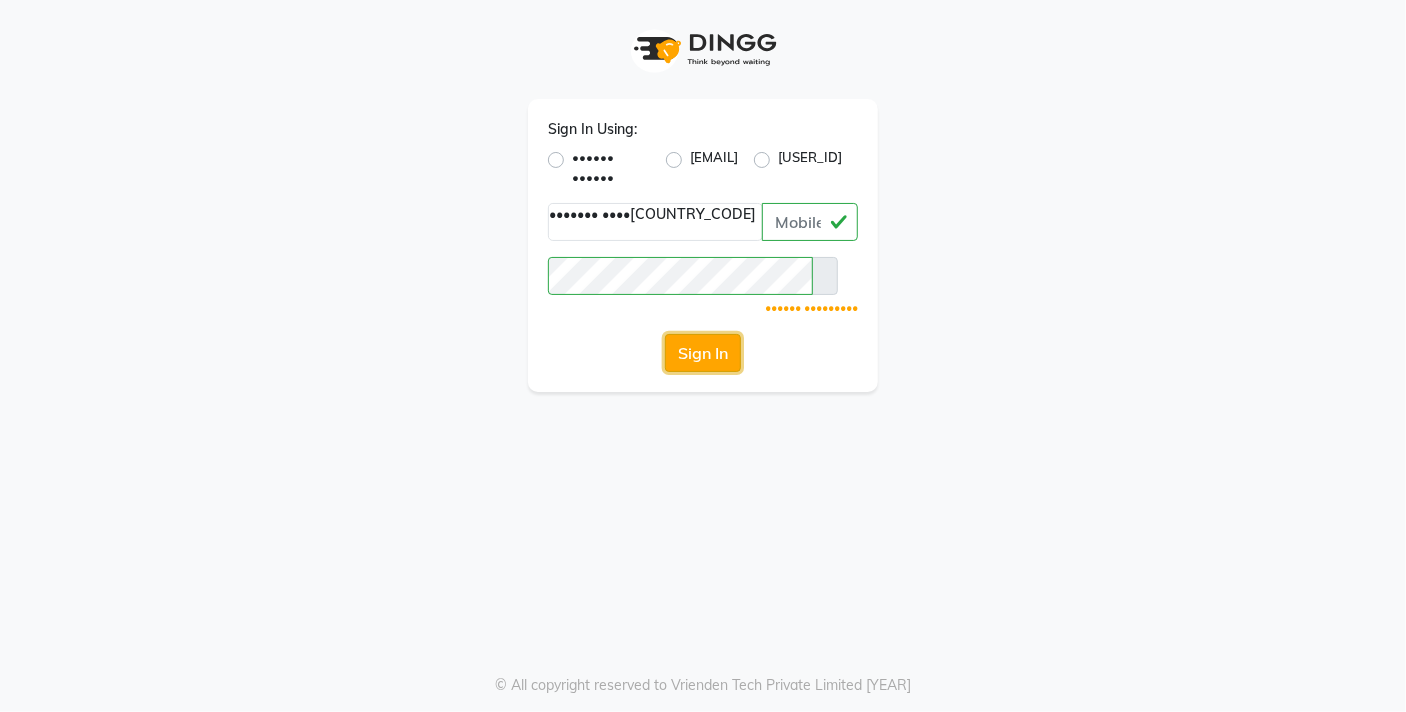 click on "Sign In" at bounding box center (703, 353) 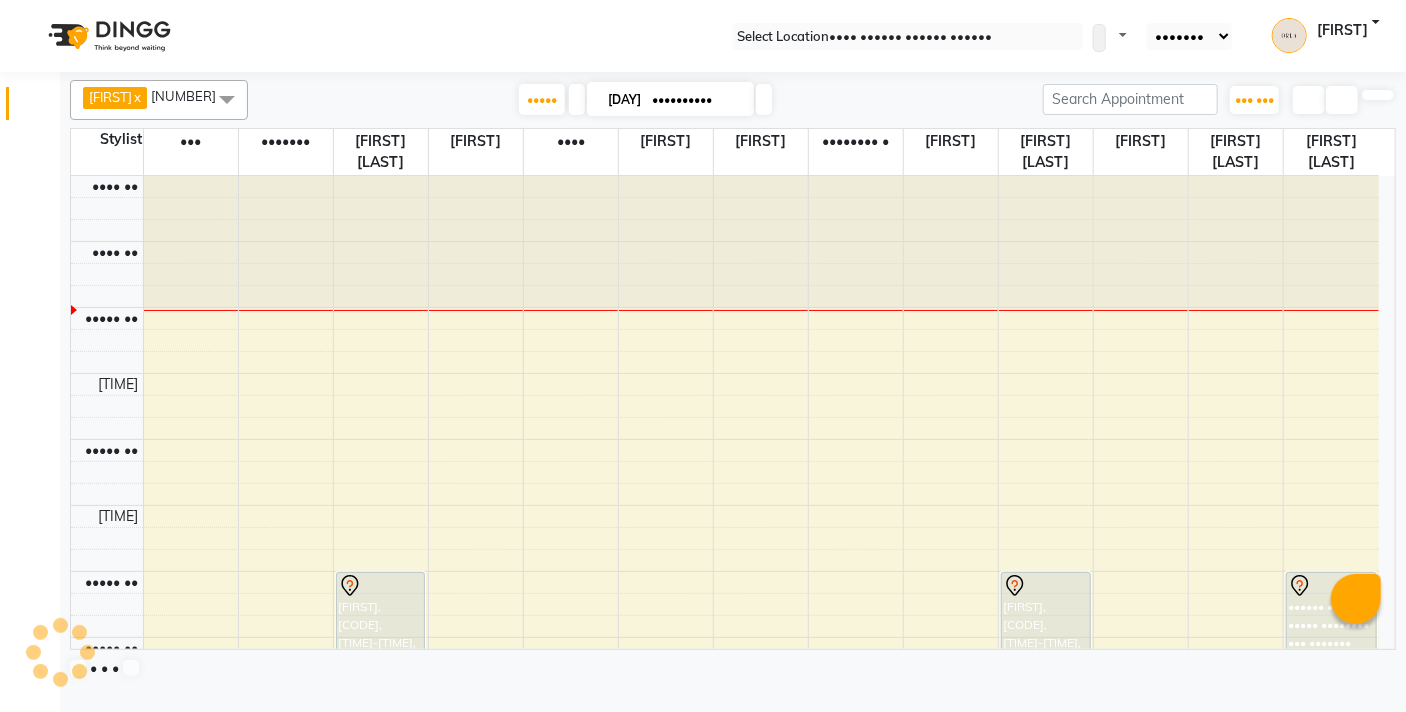 scroll, scrollTop: 0, scrollLeft: 0, axis: both 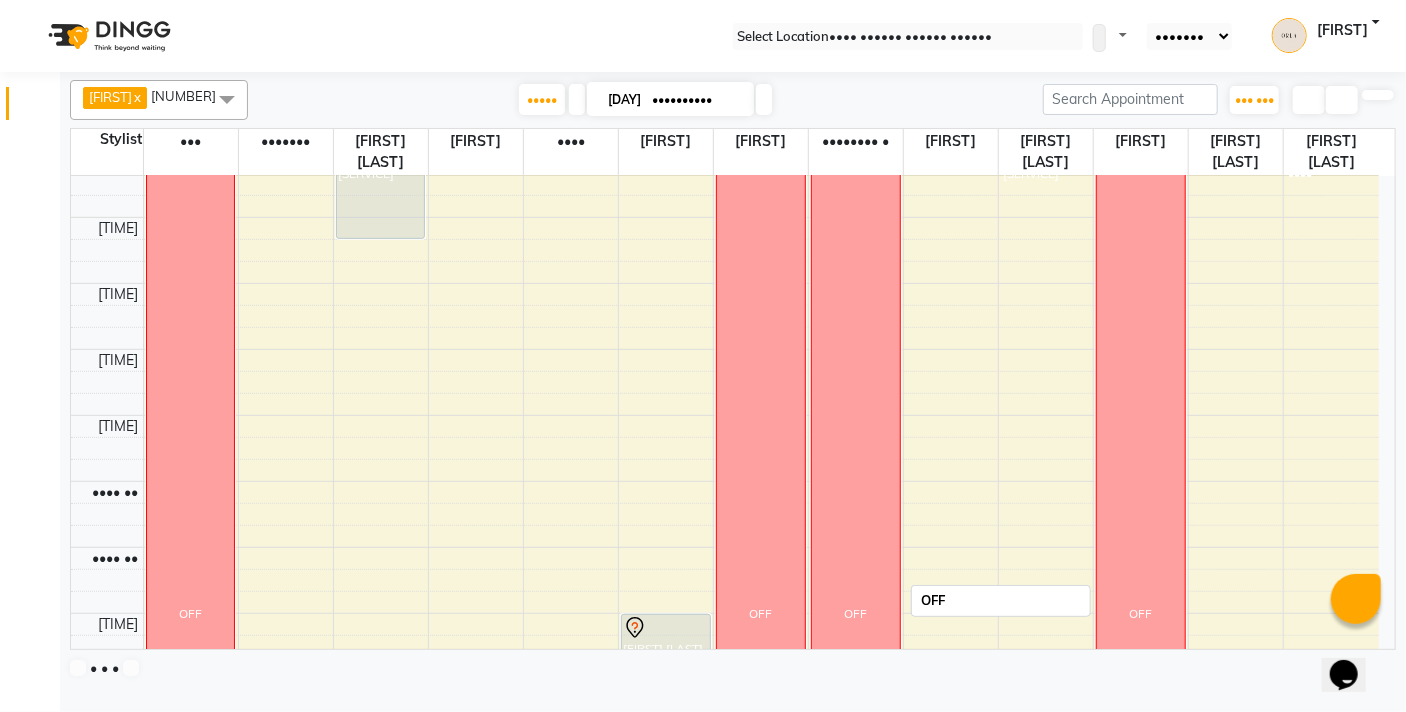 click on "•••• •• •••• •• ••••• •• ••••• •• ••••• •• ••••• •• ••••• •• ••••• •• •••• •• •••• •• •••• •• •••• •• •••• •• •••• •• •••• •• •••• •• •••• •• •••• •• •••• •• •••• •• •••• •• •••• •• •••• •• •••• •• •••• •• •••• •• ••••• •• ••••• ••  •••   ••              ••••• ••••••••• ••••• ••••• •••••••• ••• •••• •••• •••••  ••              •••••• ••••• ••••• •••••••• ••• •••• ••••             ••••• •••••• ••••• ••••• •••••••• ••• ••••••• •••••••••  •••   ••              ••••• •••••••• ••••• ••••• •••••••• ••• ••••••••             ••••• ••••• ••••• •••••••• ••• ••••••• ••••  •••   •••   ••              ••••• ••••• ••••• •••••••• ••• ••••••• ••••             •••••• ••••• ••••• •••••••• ••• ••••••• ••••  ••   •••   ••              ••••• ••••• ••••• •••••••• ••• ••••••• ••••  ••              •••••• ••••• ••••• •••••••• ••• ••••••• ••••             ••••• ••••• ••••• •••••••• ••• ••••••• ••••" at bounding box center (725, 613) 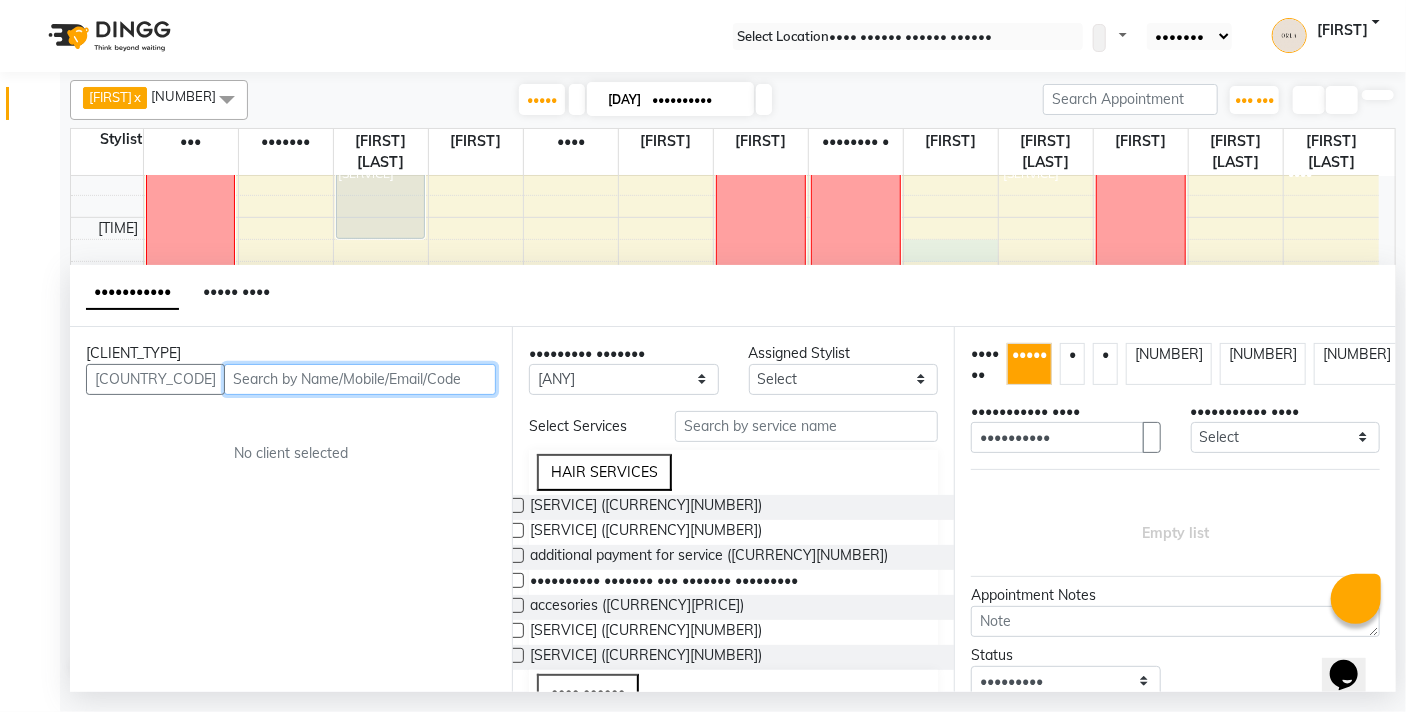 click at bounding box center [360, 379] 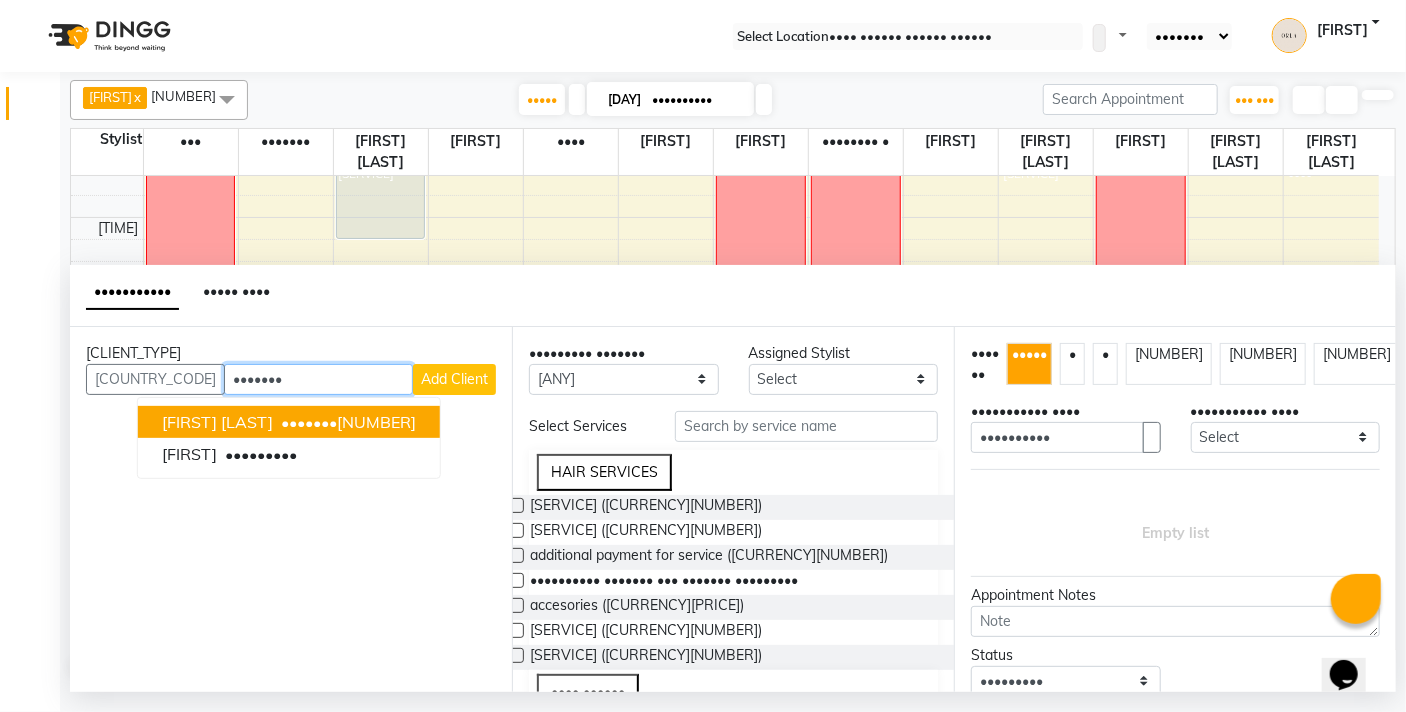 click on "[FIRST] [LAST]" at bounding box center [217, 422] 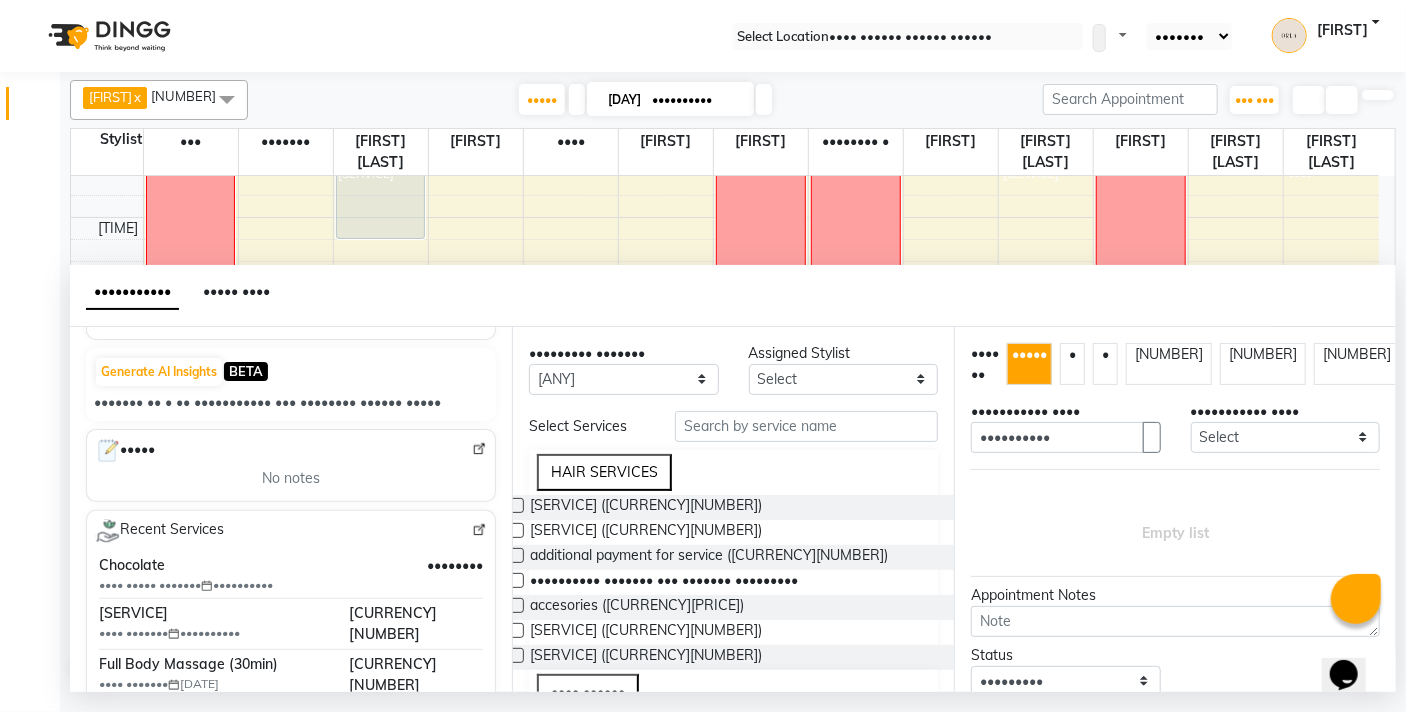 scroll, scrollTop: 227, scrollLeft: 0, axis: vertical 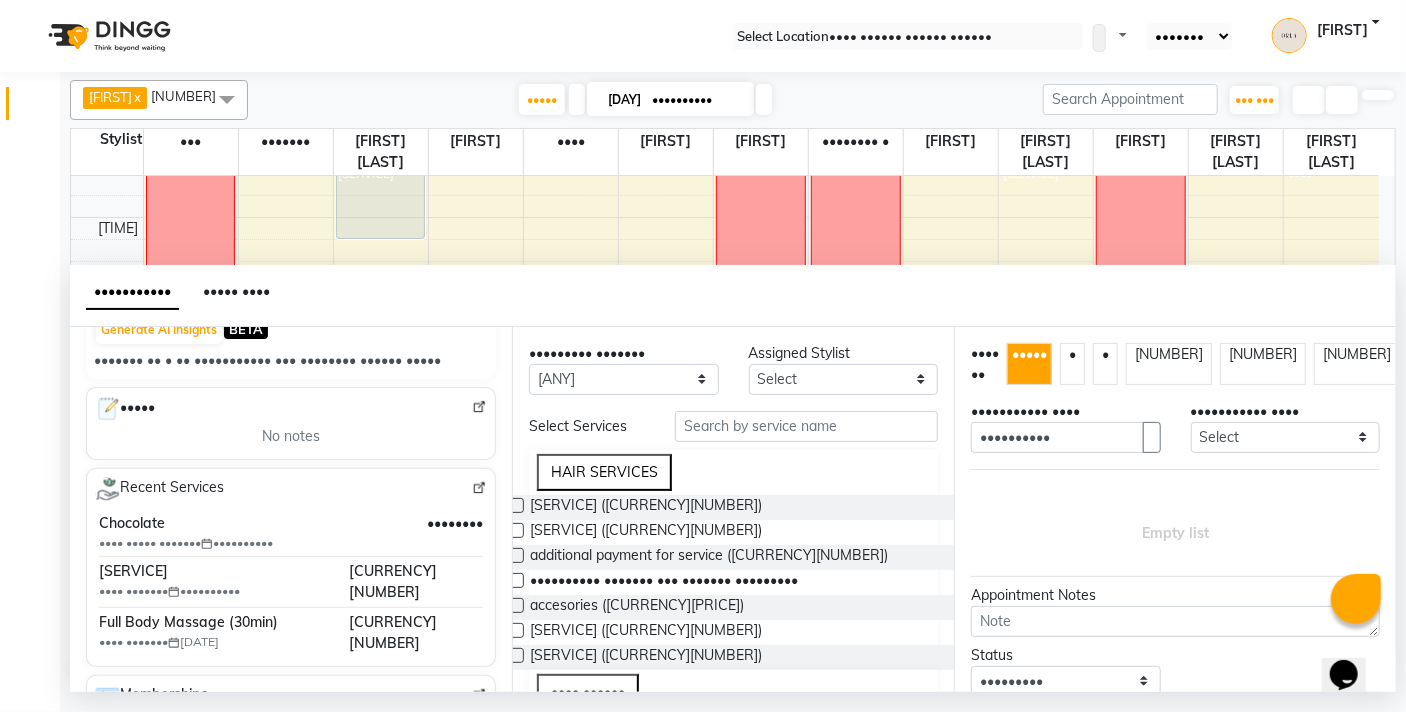 type on "•••••••••" 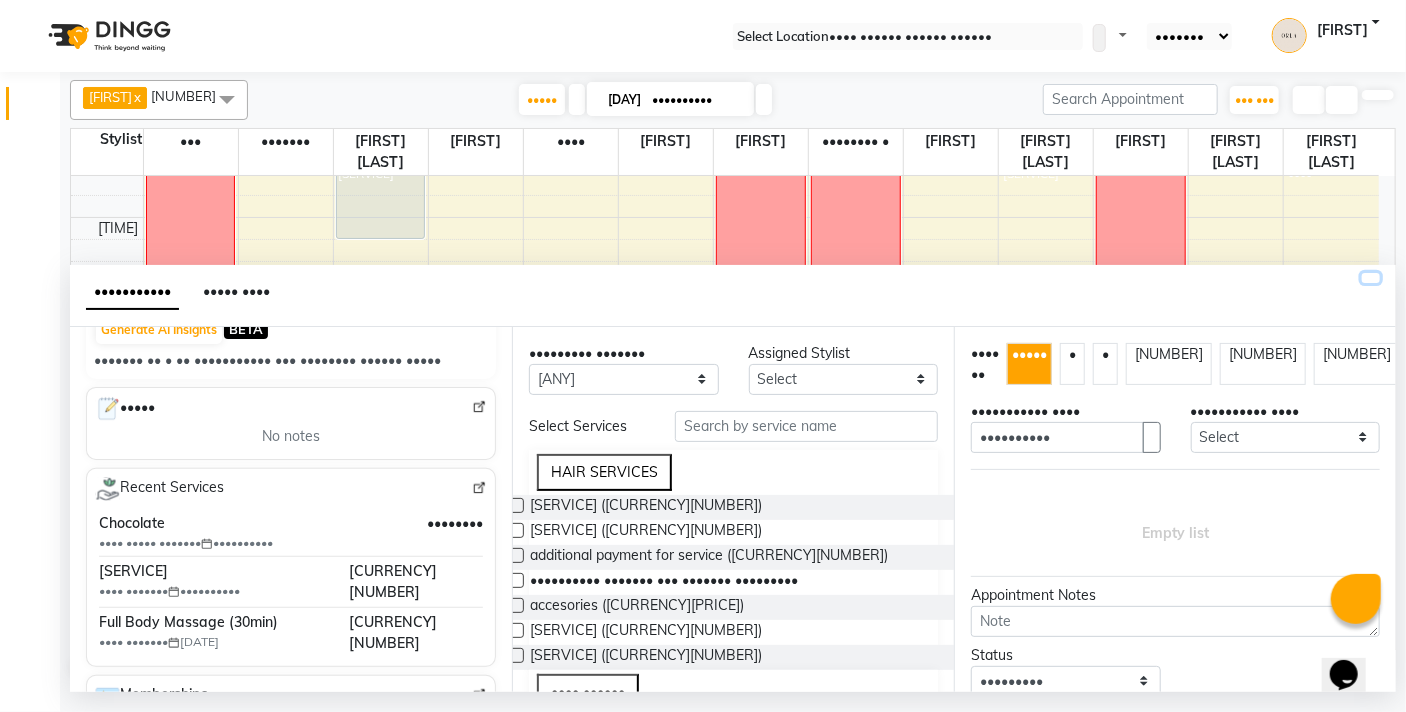 click at bounding box center [1371, 278] 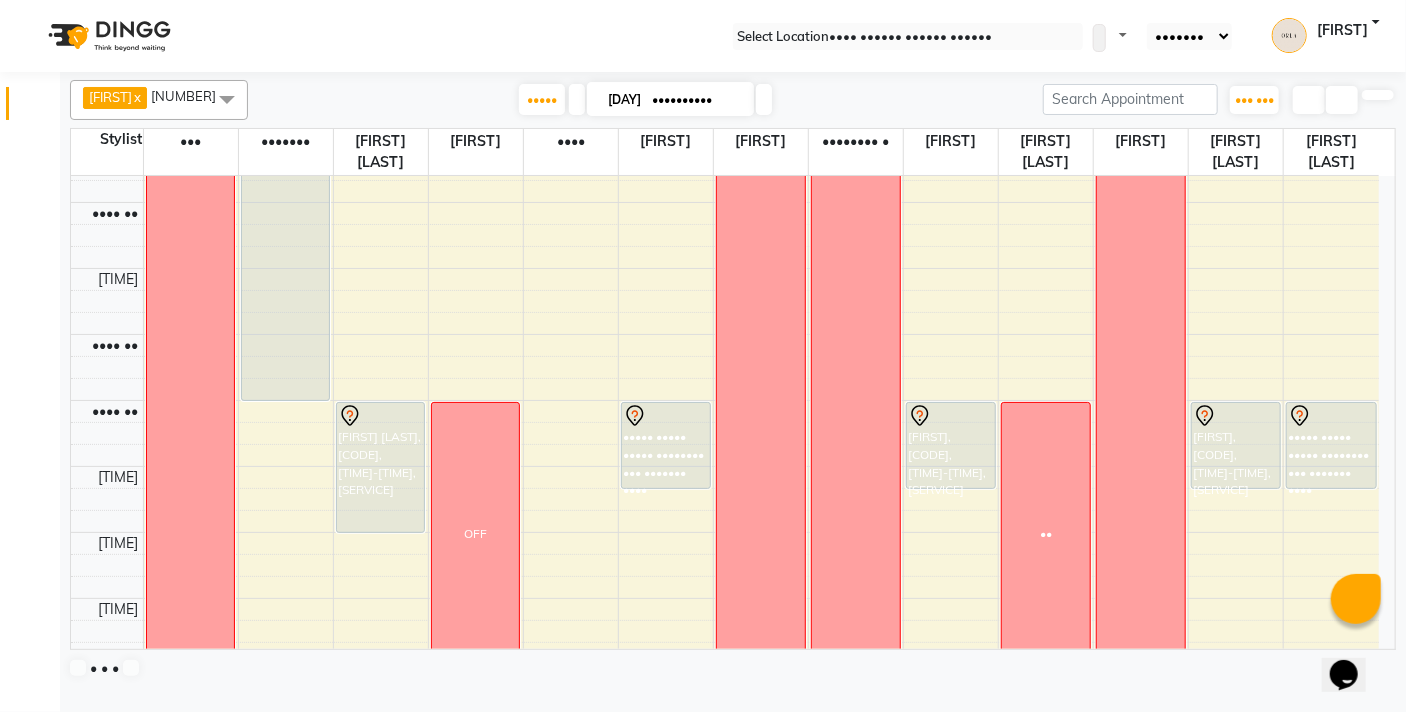 scroll, scrollTop: 1279, scrollLeft: 0, axis: vertical 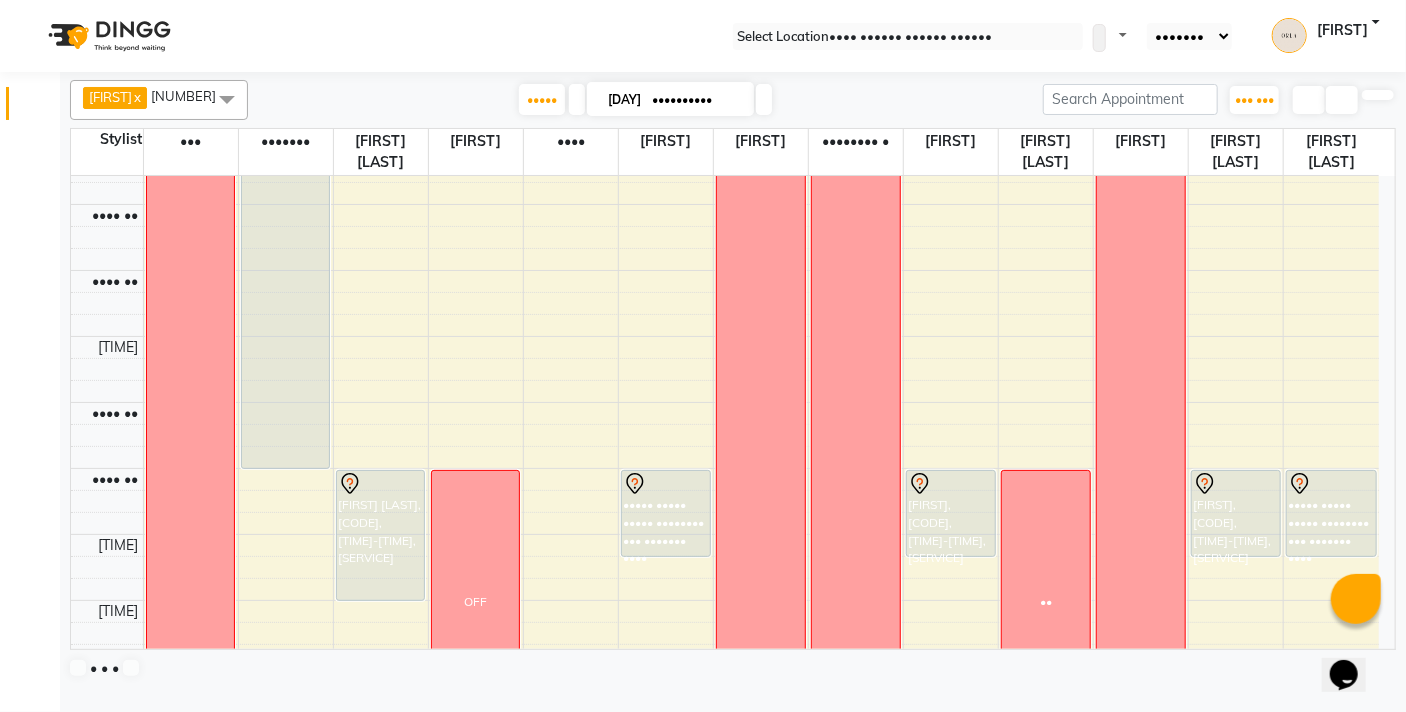 click on "•••• •• •••• •• ••••• •• ••••• •• ••••• •• ••••• •• ••••• •• ••••• •• •••• •• •••• •• •••• •• •••• •• •••• •• •••• •• •••• •• •••• •• •••• •• •••• •• •••• •• •••• •• •••• •• •••• •• •••• •• •••• •• •••• •• •••• •• ••••• •• ••••• ••  •••   ••              ••••• ••••••••• ••••• ••••• •••••••• ••• •••• •••• •••••  ••              •••••• ••••• ••••• •••••••• ••• •••• ••••             ••••• •••••• ••••• ••••• •••••••• ••• ••••••• •••••••••  •••   ••              ••••• •••••••• ••••• ••••• •••••••• ••• ••••••••             ••••• ••••• ••••• •••••••• ••• ••••••• ••••  •••   •••   ••              ••••• ••••• ••••• •••••••• ••• ••••••• ••••             •••••• ••••• ••••• •••••••• ••• ••••••• ••••  ••   •••   ••              ••••• ••••• ••••• •••••••• ••• ••••••• ••••  ••              •••••• ••••• ••••• •••••••• ••• ••••••• ••••             ••••• ••••• ••••• •••••••• ••• ••••••• ••••" at bounding box center [725, -60] 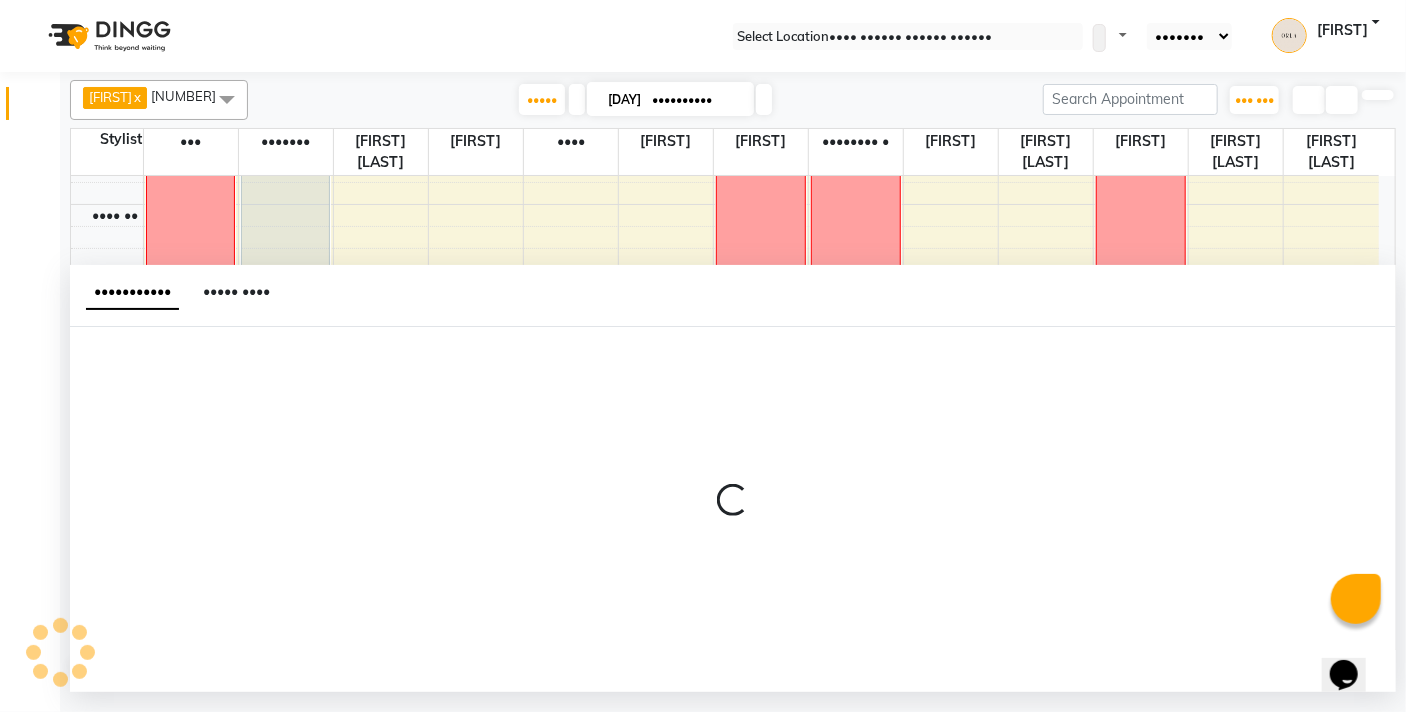 click on "[TIME]" at bounding box center [733, 296] 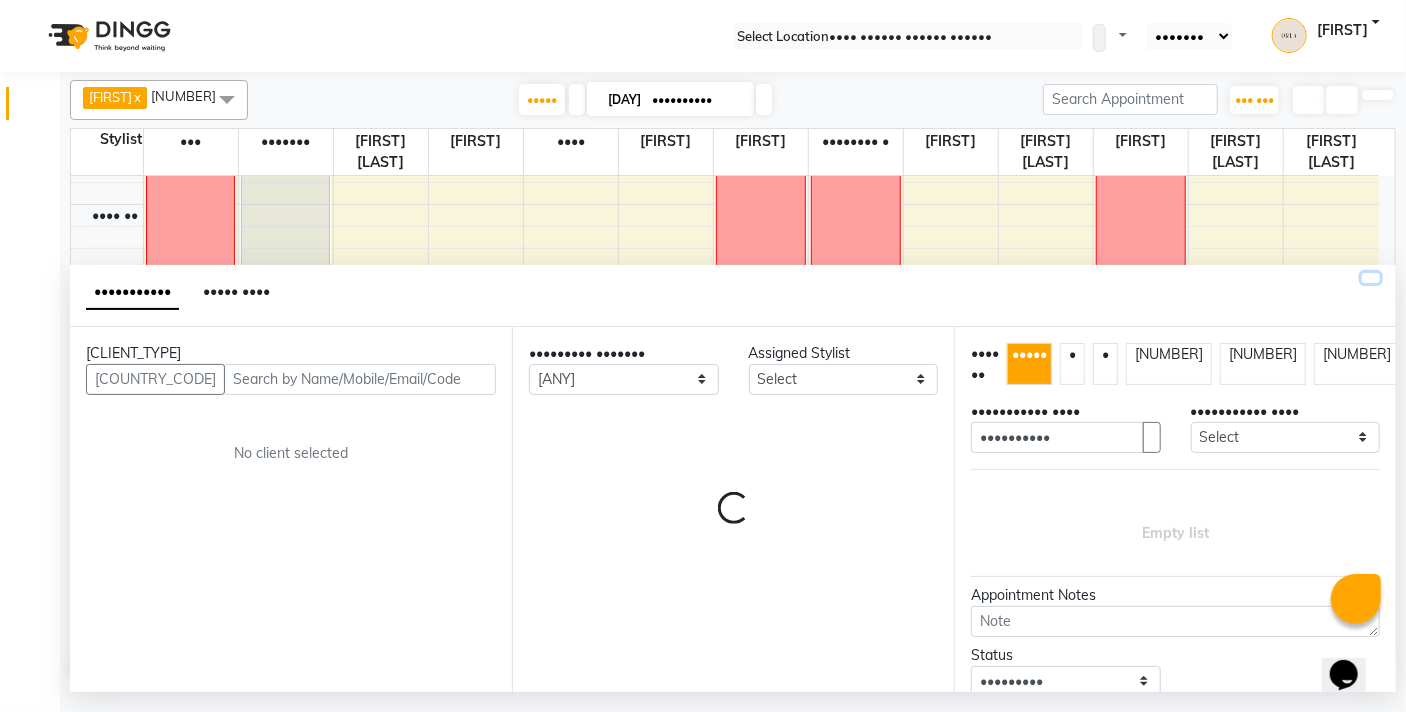 click at bounding box center [1371, 278] 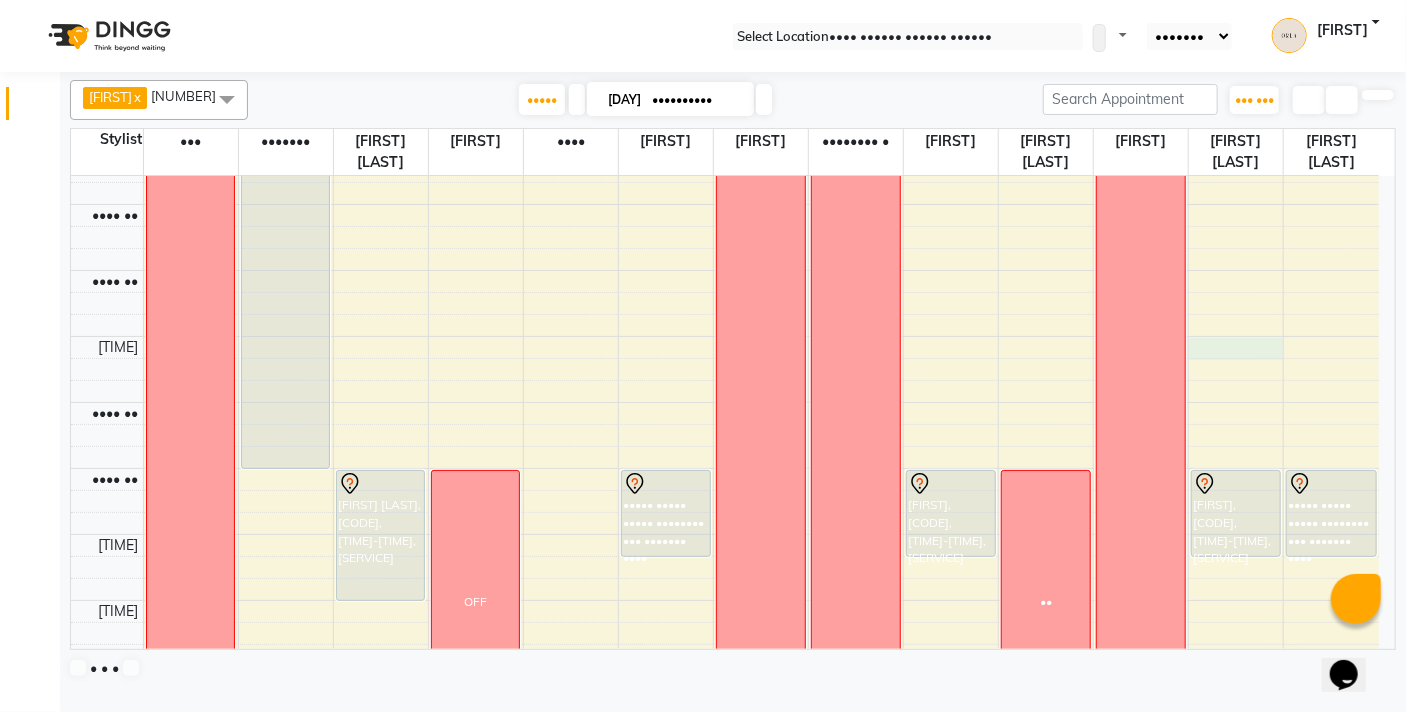 drag, startPoint x: 1261, startPoint y: 358, endPoint x: 396, endPoint y: 192, distance: 880.7843 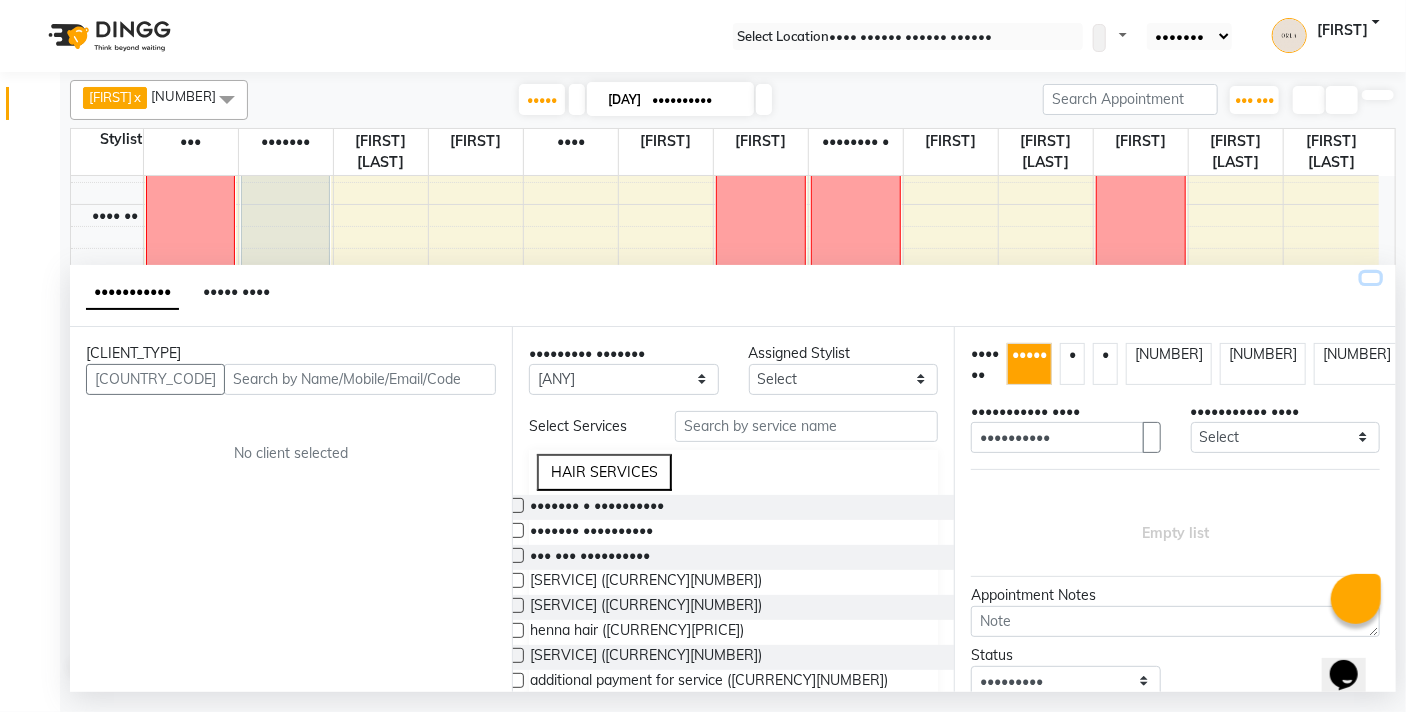 click at bounding box center [1371, 278] 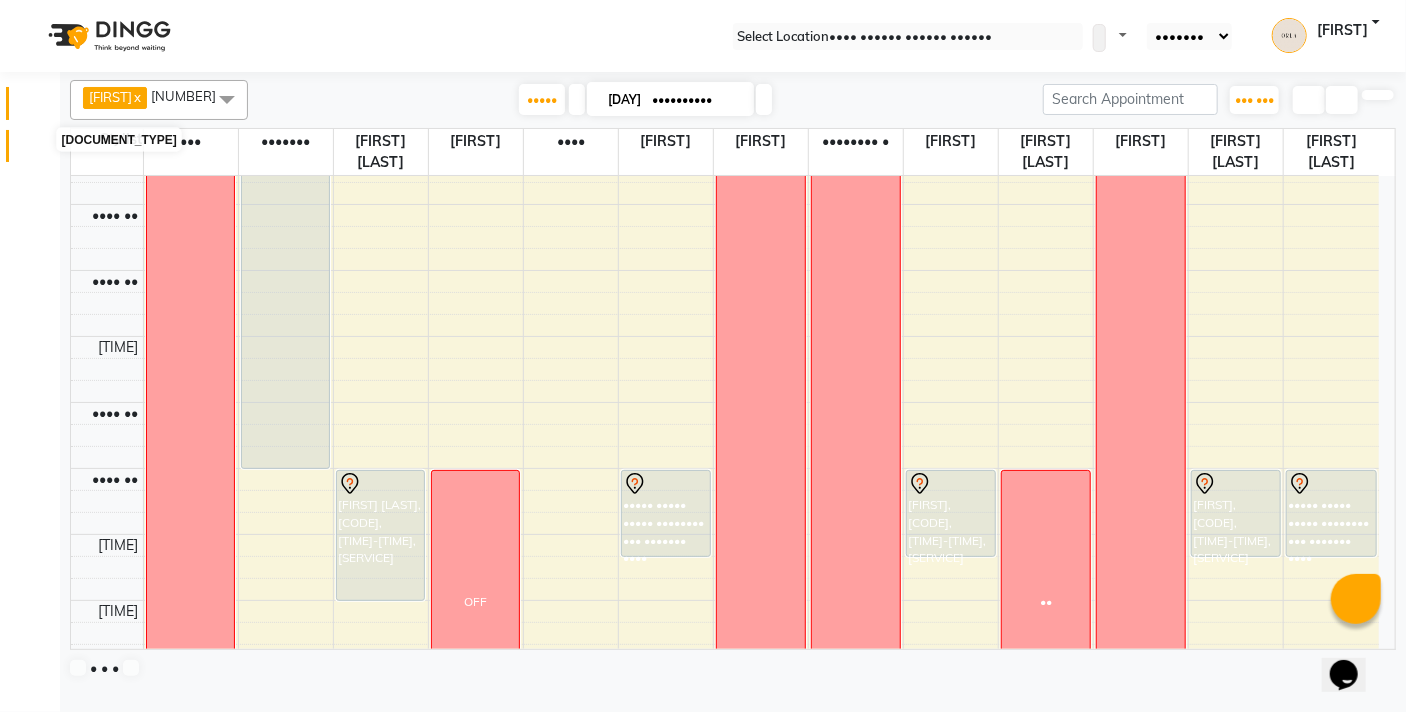 click at bounding box center [38, 151] 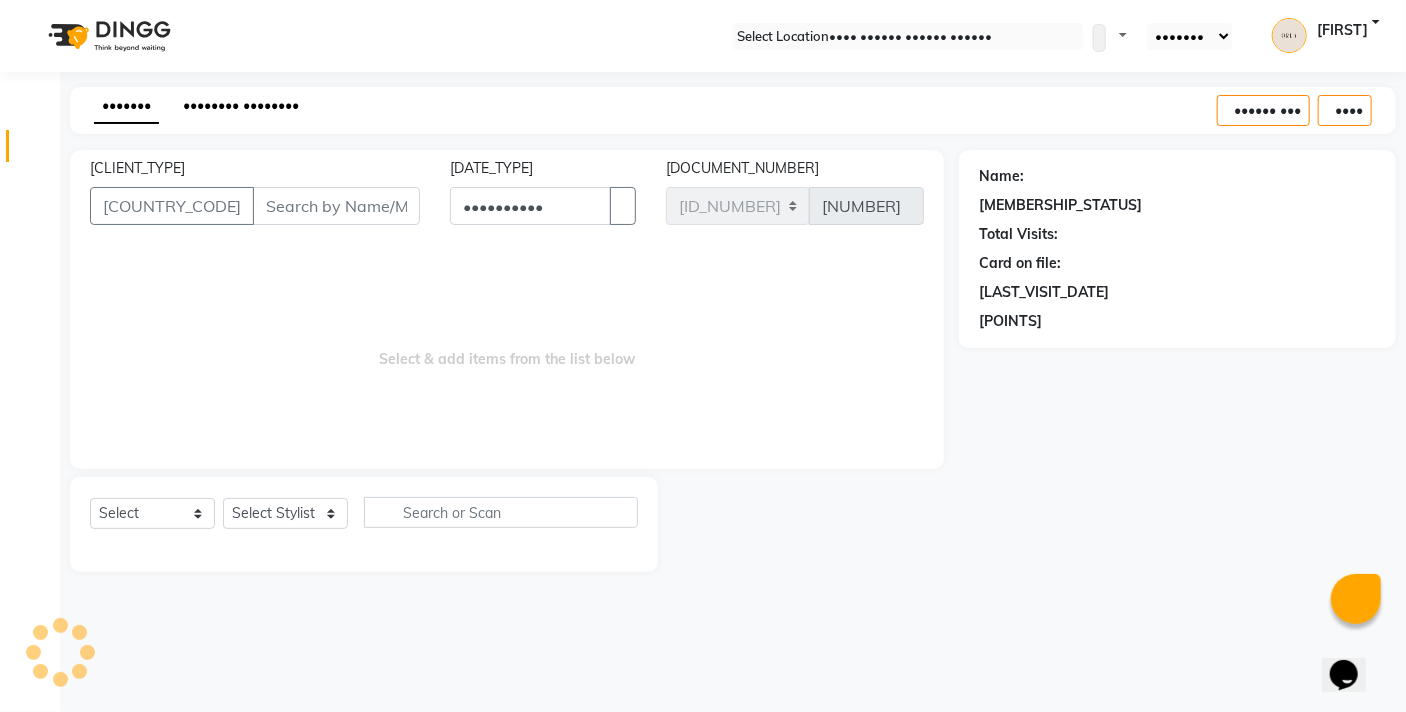 click on "•••••••• ••••••••" at bounding box center [241, 105] 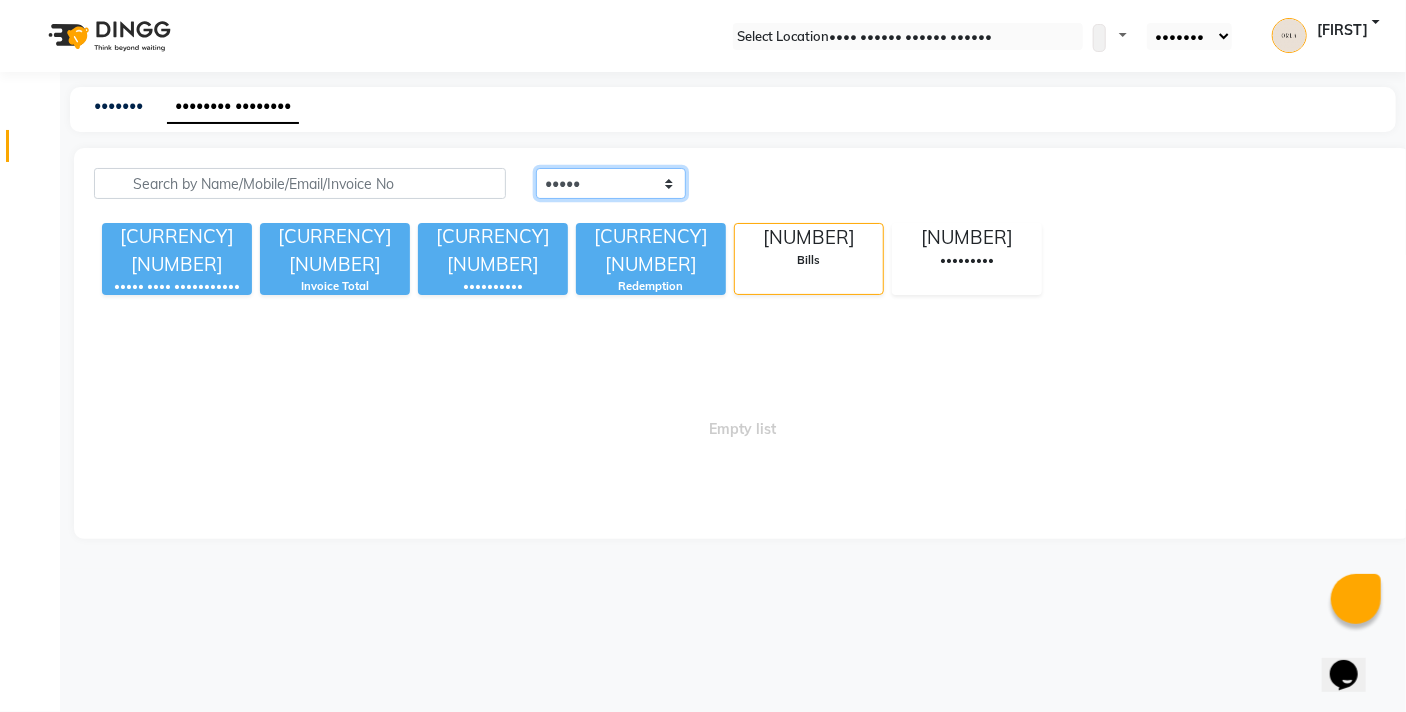 click on "[DATE_RANGE]" at bounding box center [611, 183] 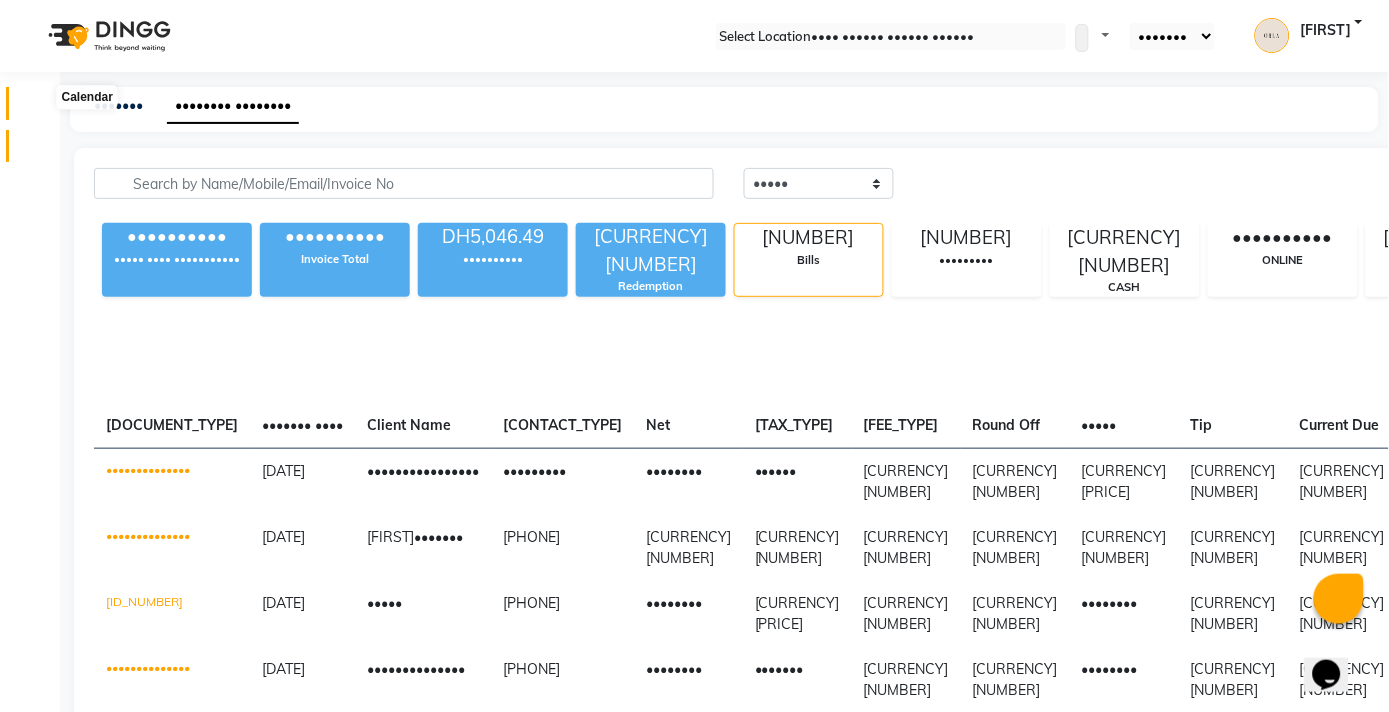 click at bounding box center [38, 108] 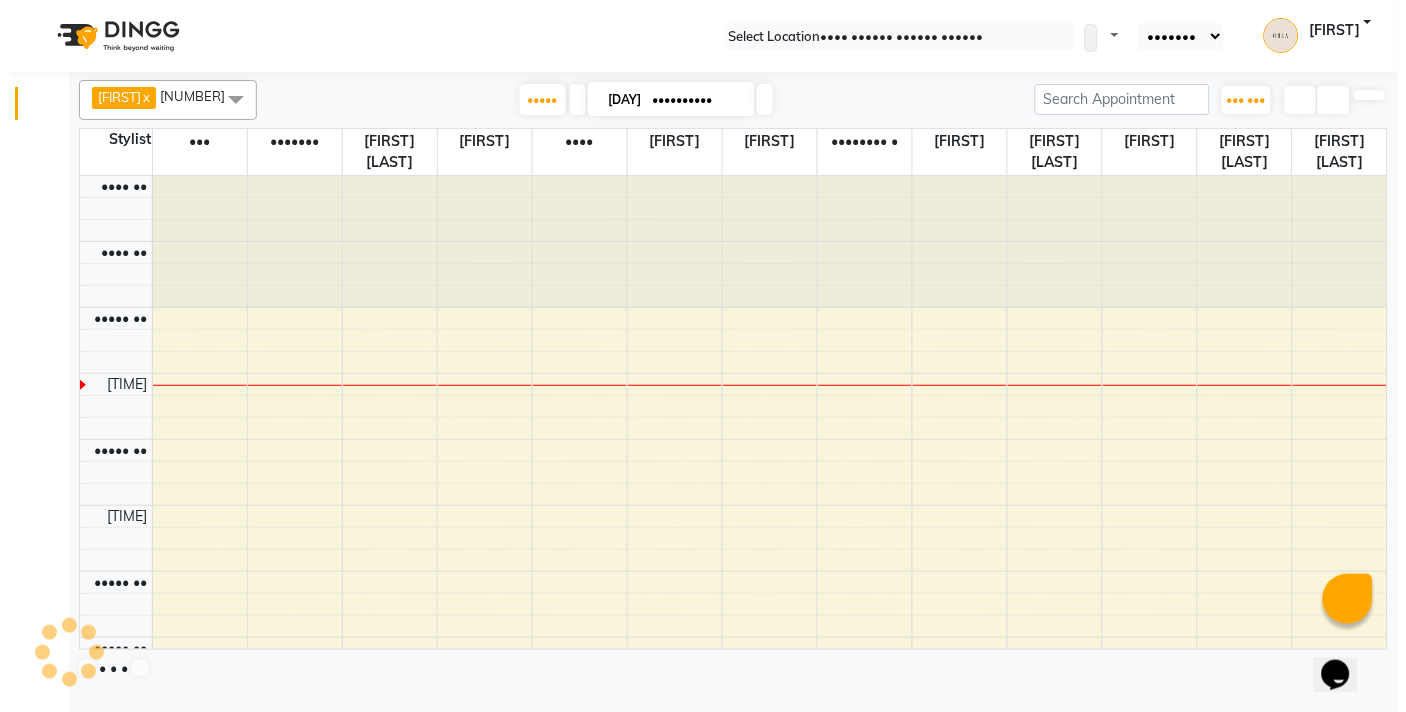 scroll, scrollTop: 0, scrollLeft: 0, axis: both 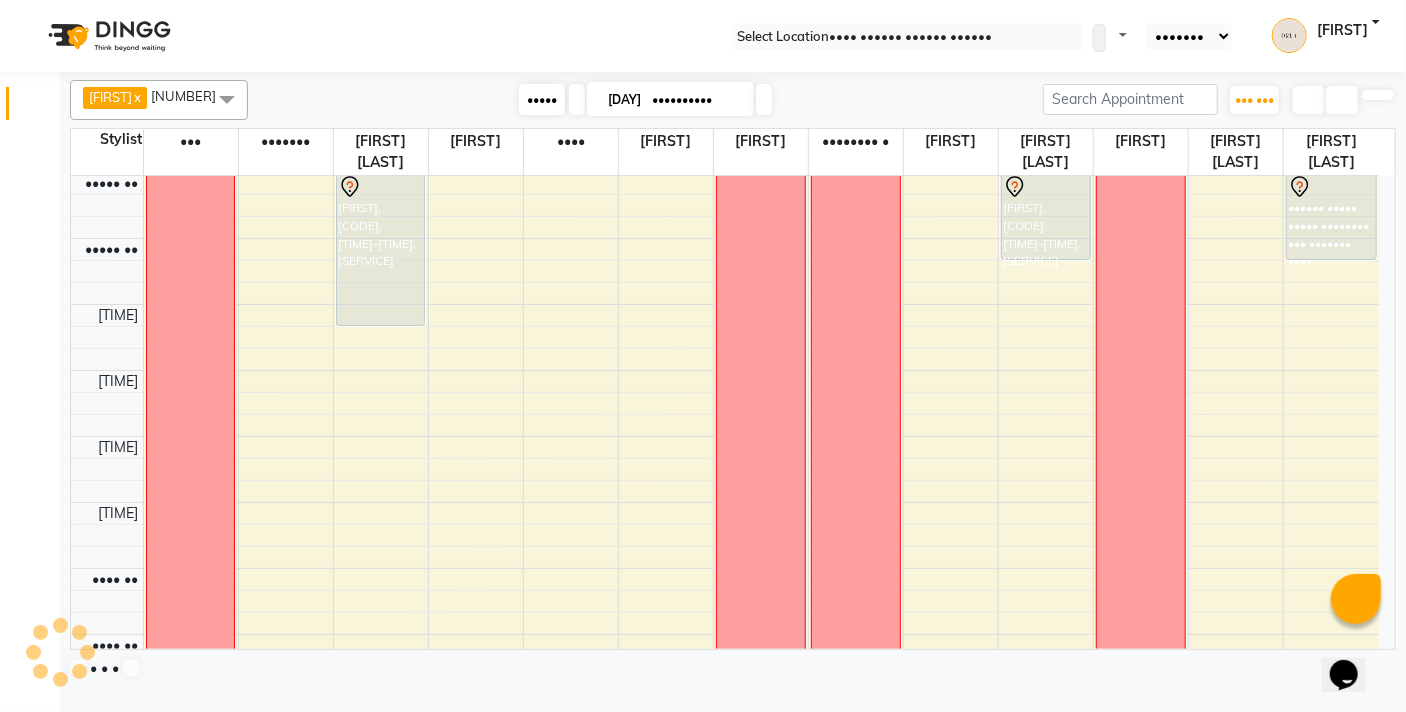 click on "•••••" at bounding box center (542, 99) 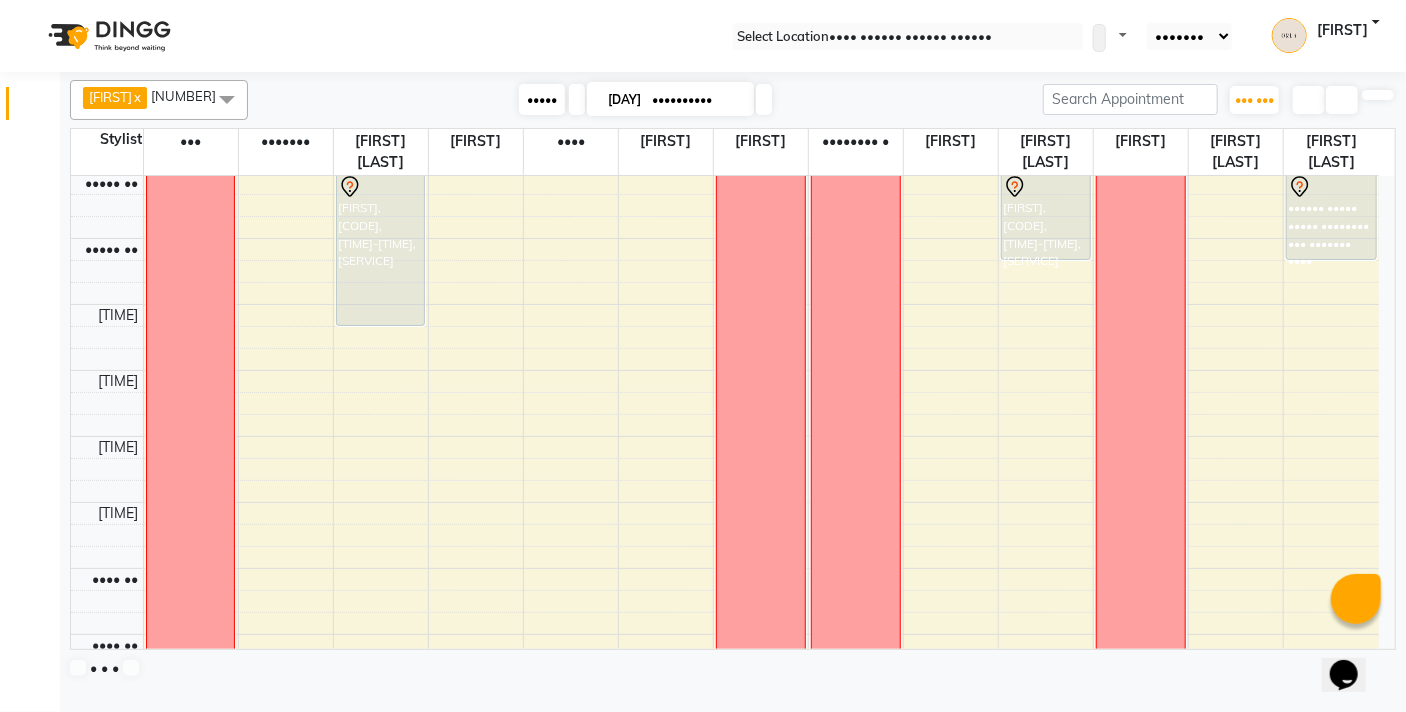 scroll, scrollTop: 132, scrollLeft: 0, axis: vertical 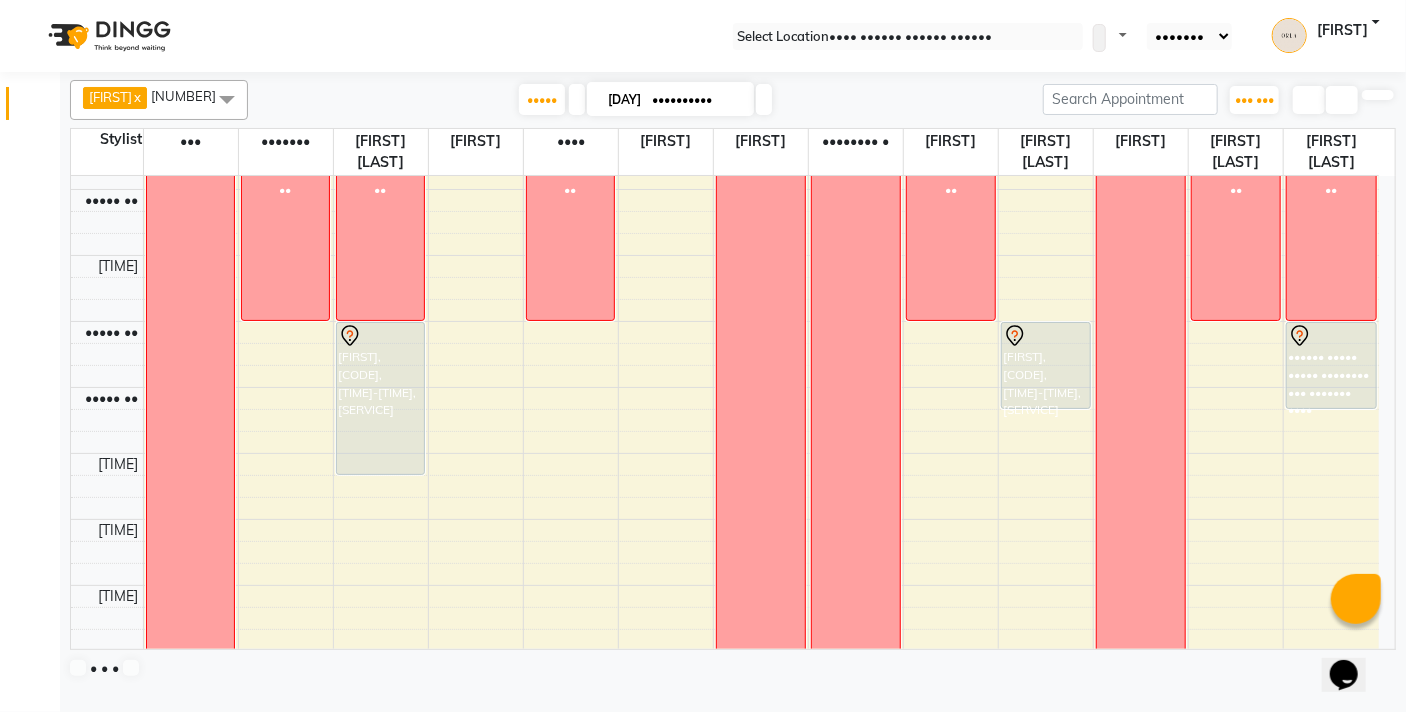 click at bounding box center [764, 99] 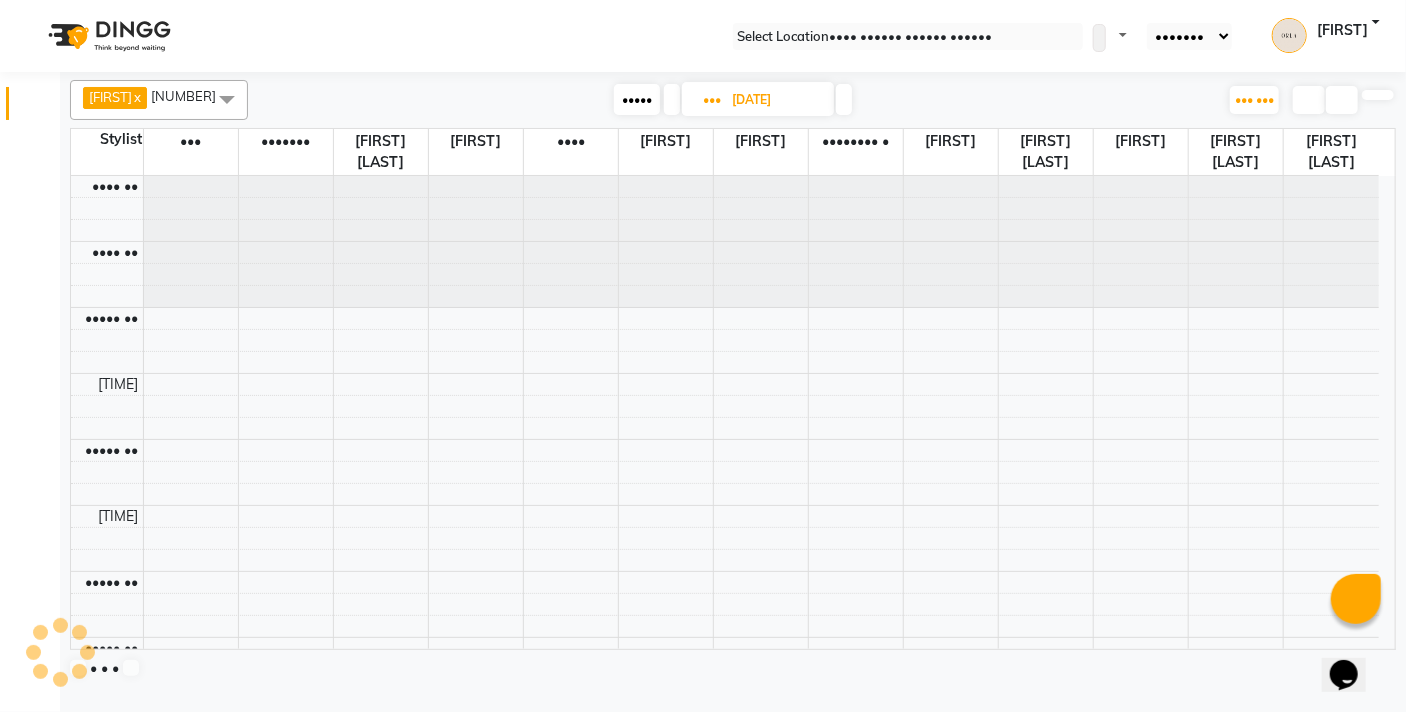 scroll, scrollTop: 132, scrollLeft: 0, axis: vertical 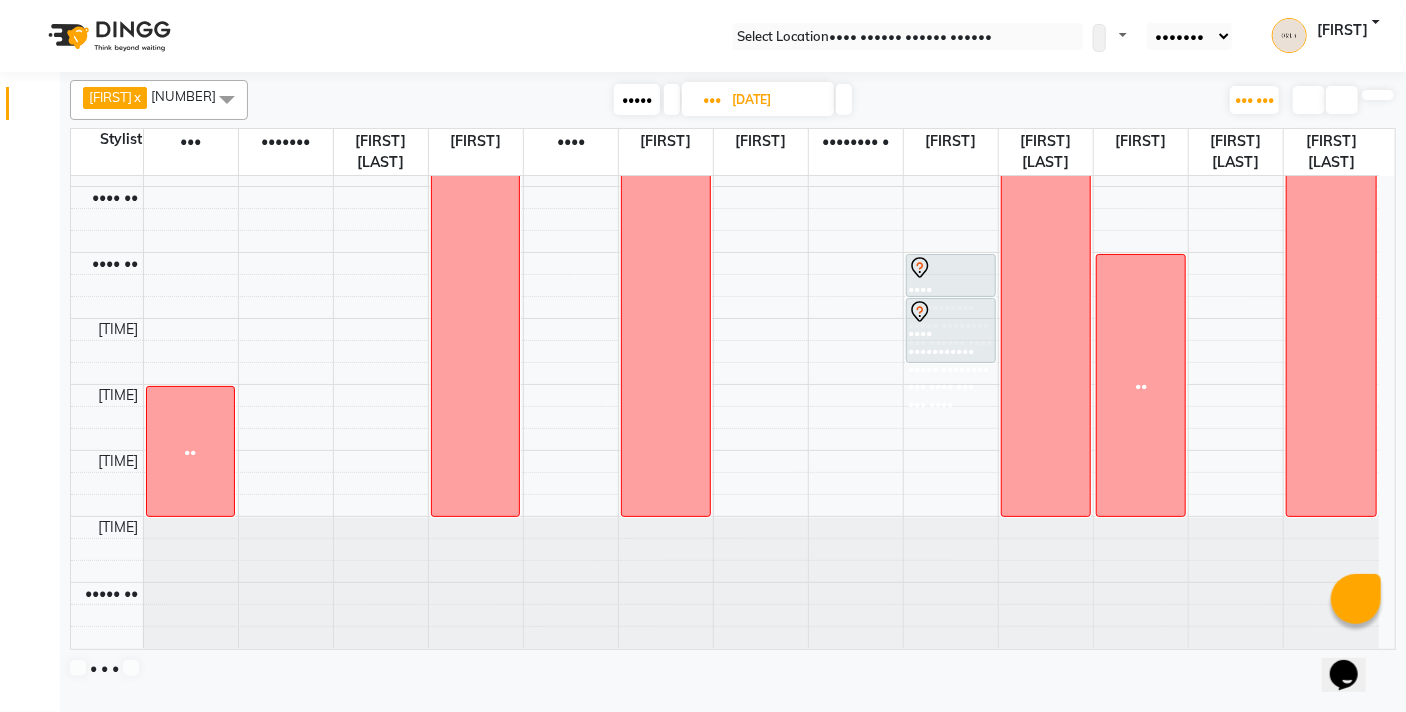 click at bounding box center [844, 99] 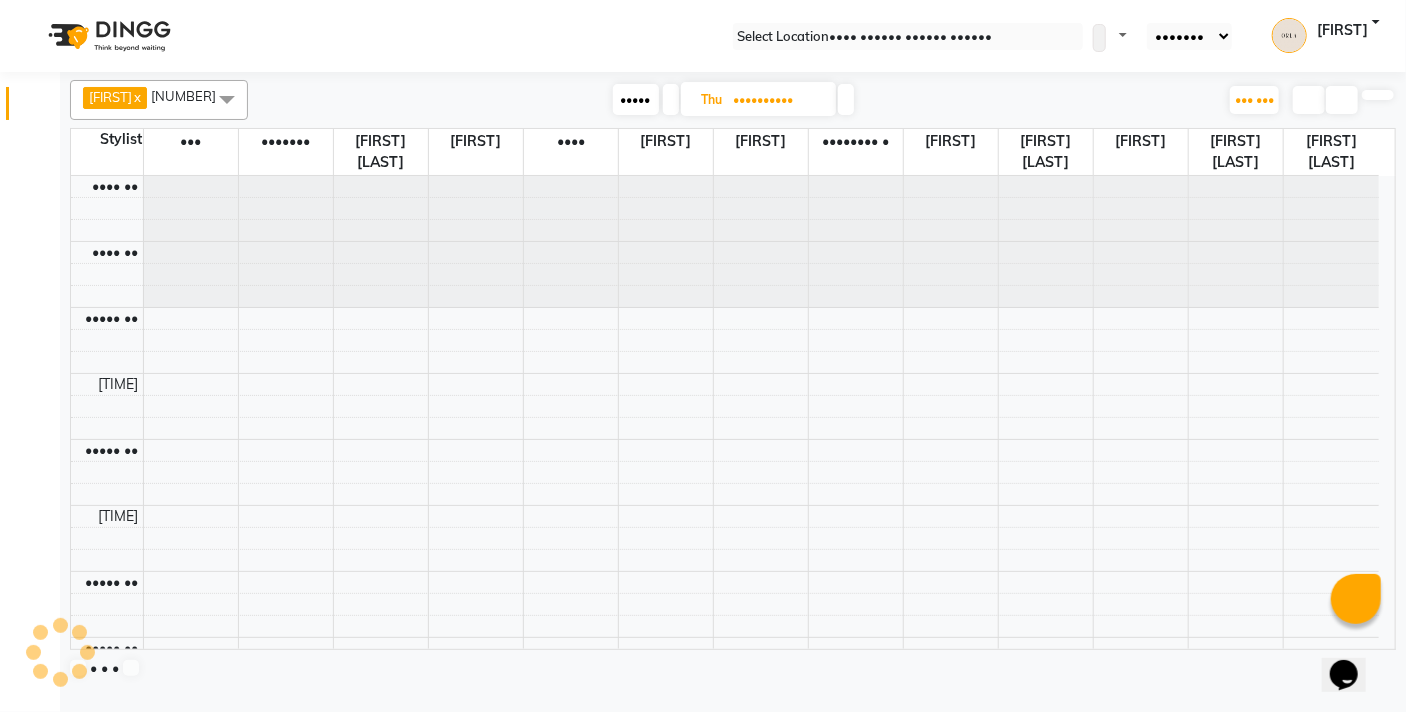 scroll, scrollTop: 132, scrollLeft: 0, axis: vertical 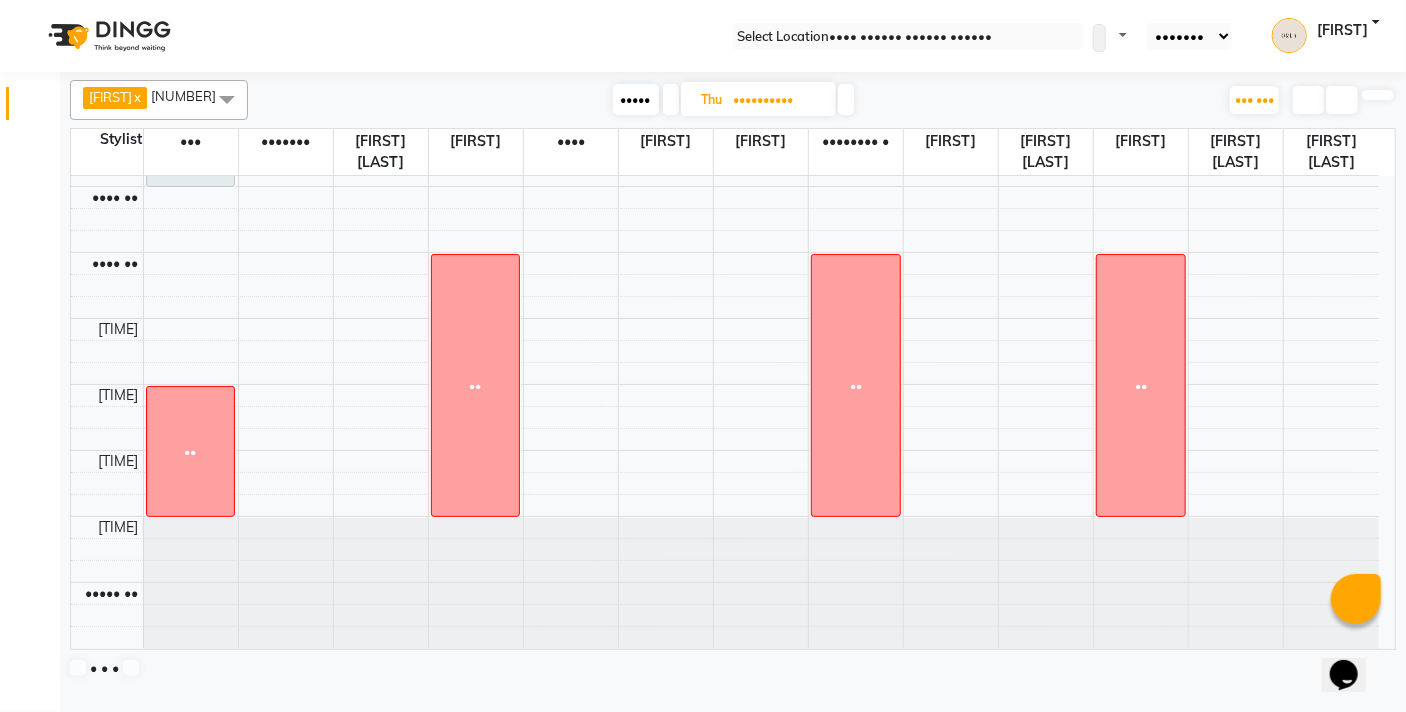 click at bounding box center [846, 99] 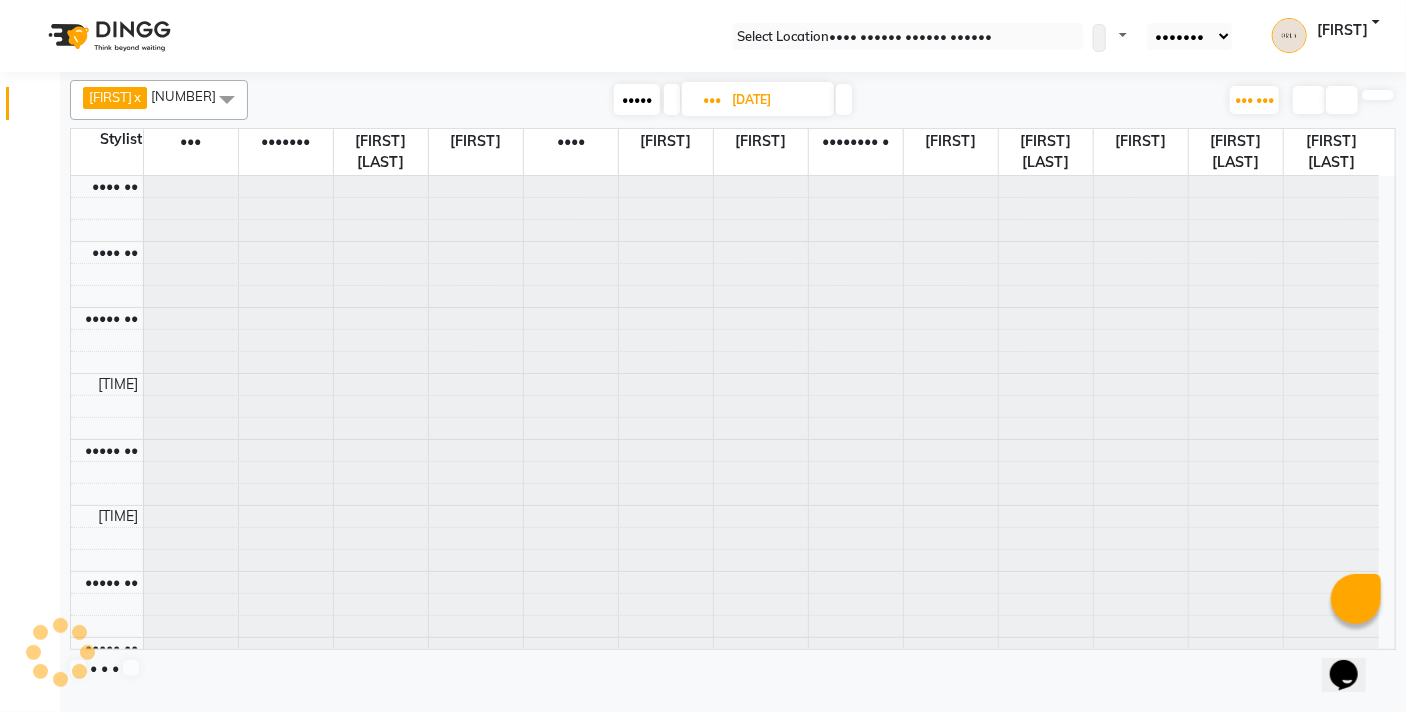 scroll, scrollTop: 132, scrollLeft: 0, axis: vertical 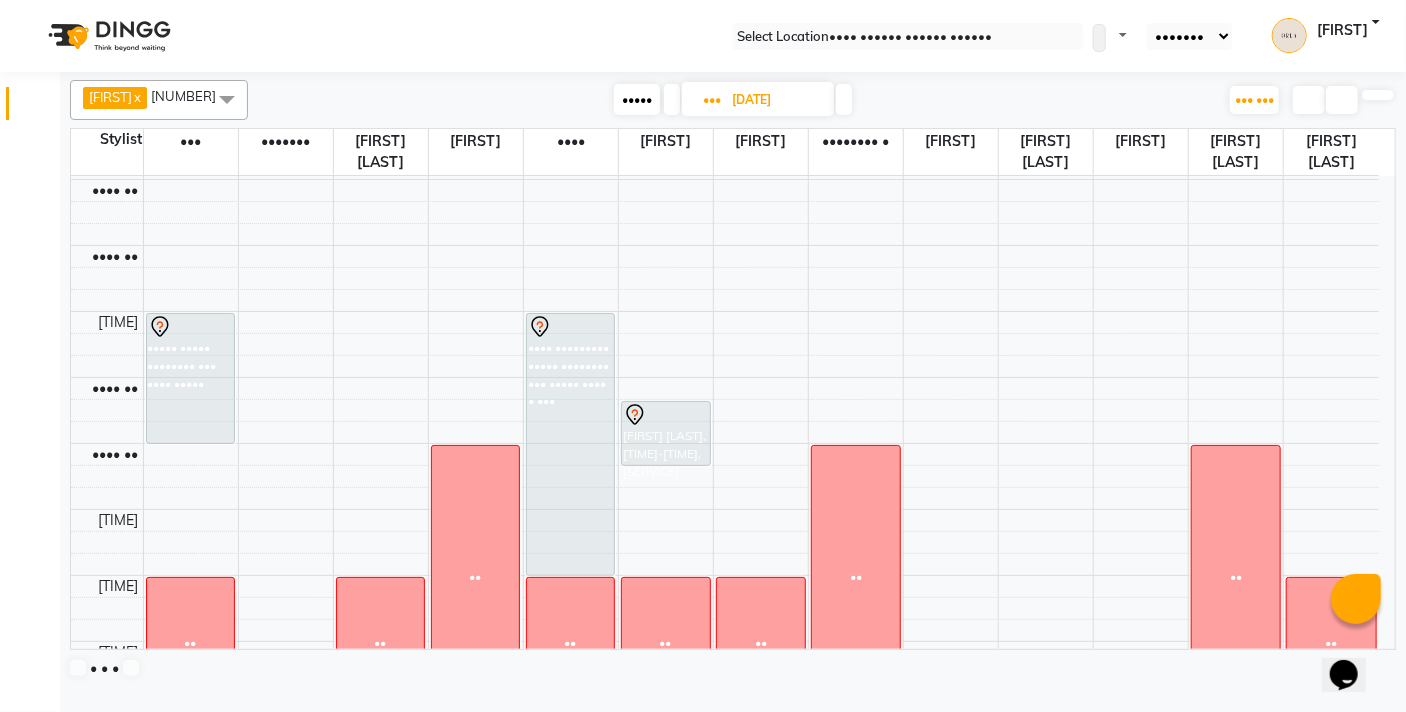 click at bounding box center [844, 99] 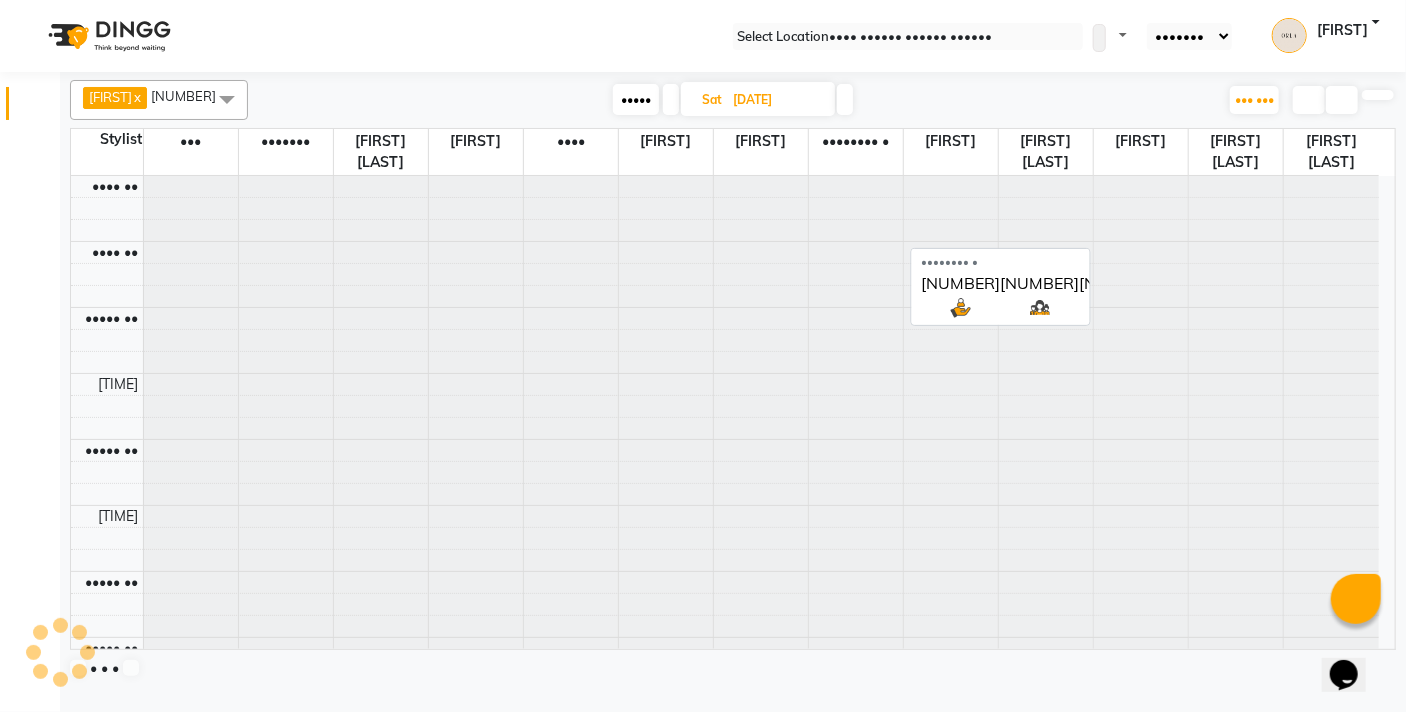 scroll, scrollTop: 132, scrollLeft: 0, axis: vertical 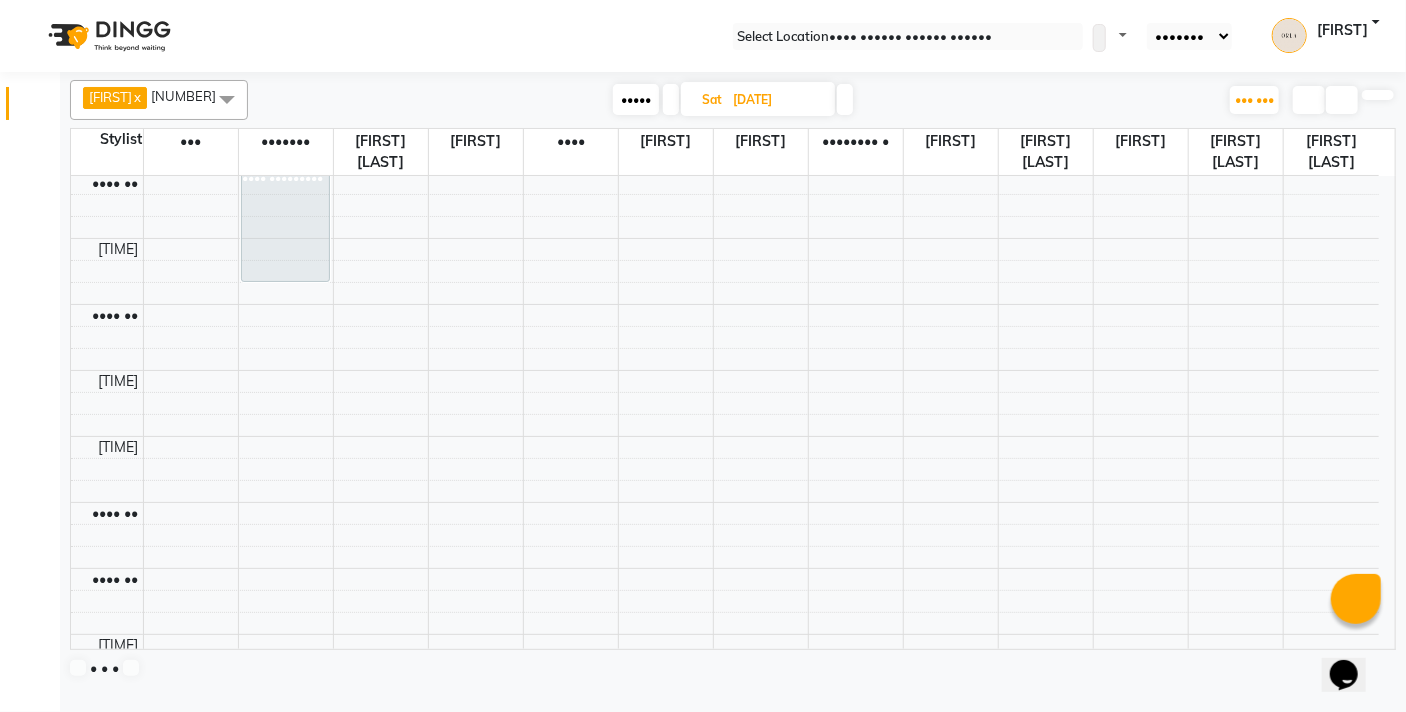 click on "•••••" at bounding box center [636, 99] 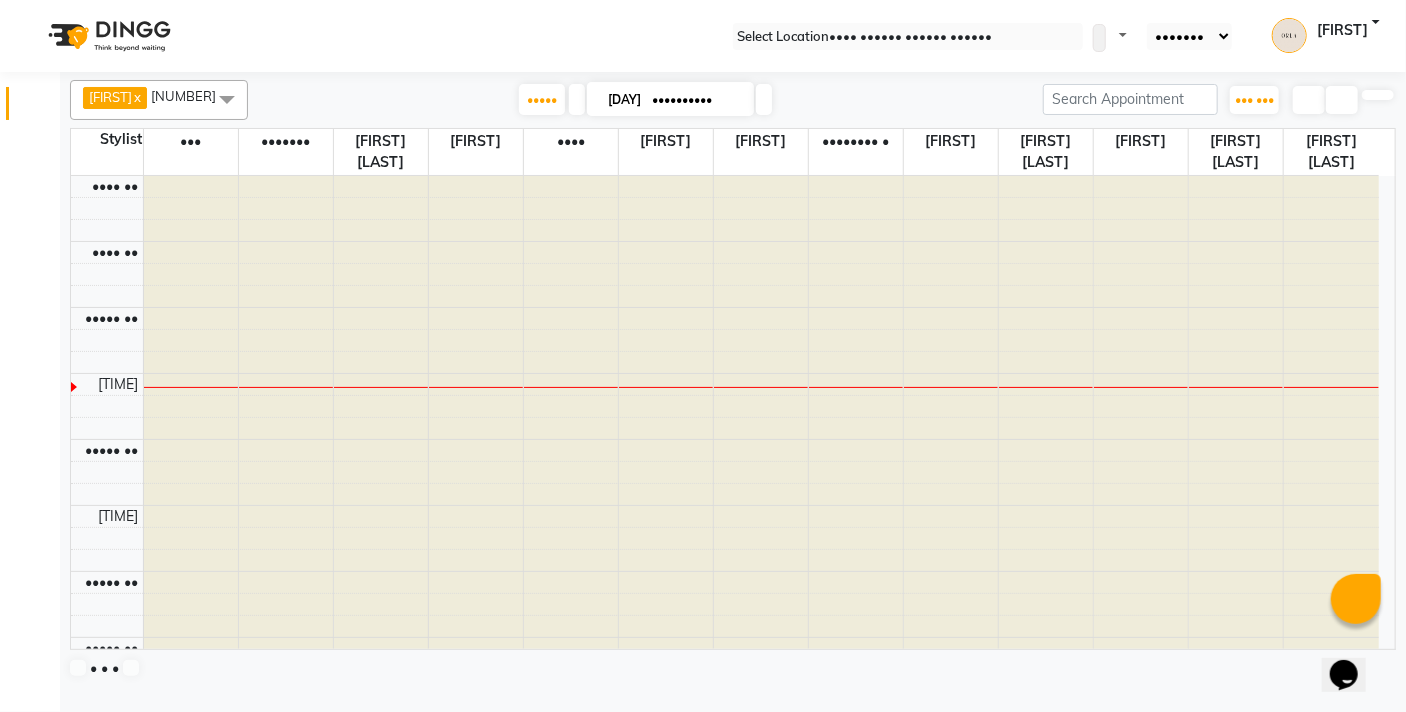 scroll, scrollTop: 132, scrollLeft: 0, axis: vertical 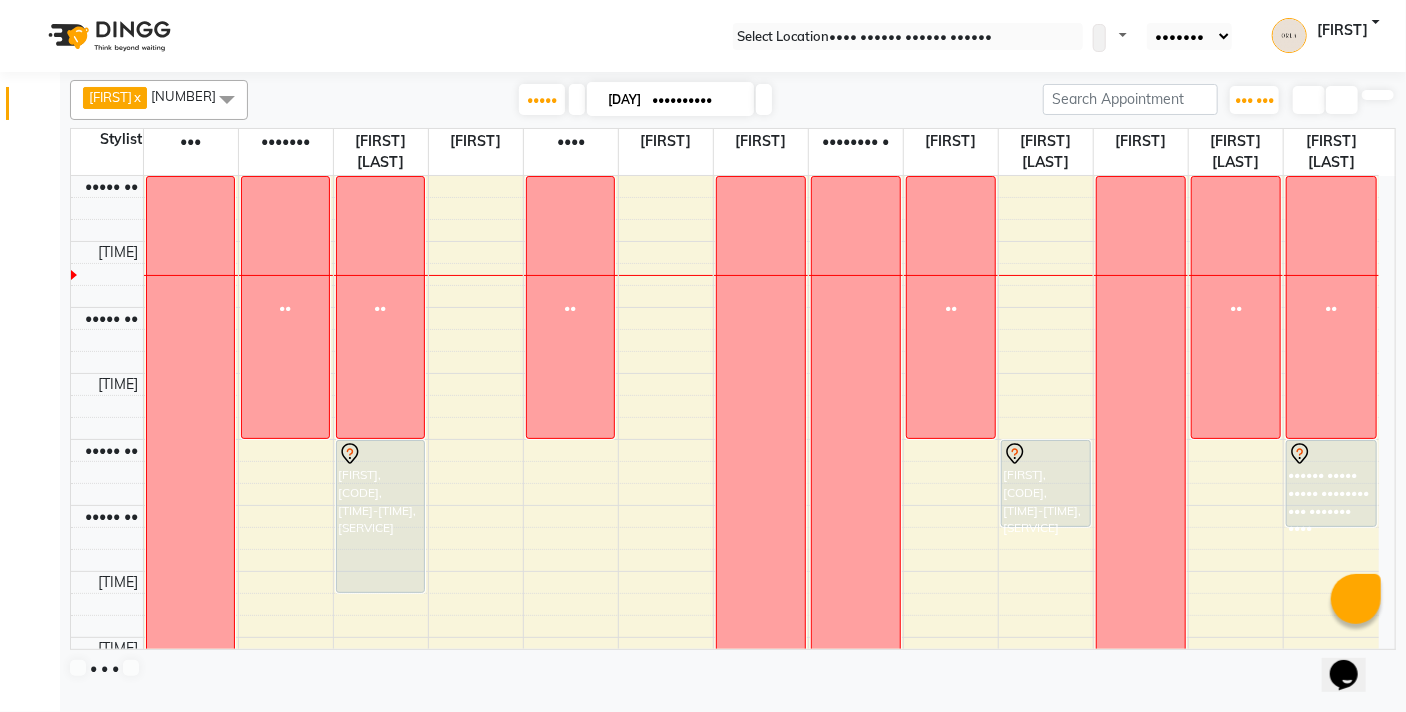 click on "•••• •• •••• •• ••••• •• ••••• •• ••••• •• ••••• •• ••••• •• ••••• •• •••• •• •••• •• •••• •• •••• •• •••• •• •••• •• •••• •• •••• •• •••• •• •••• •• •••• •• •••• •• •••• •• •••• •• •••• •• •••• •• •••• •• •••• •• ••••• •• ••••• ••  •••   ••              ••••• ••••••••• ••••• ••••• •••••••• ••• •••• •••• •••••  ••              •••••• ••••• ••••• •••••••• ••• •••• ••••             ••••• •••••• ••••• ••••• •••••••• ••• ••••••• •••••••••  •••   ••              ••••• •••••••• ••••• ••••• •••••••• ••• ••••••••             ••••• ••••• ••••• •••••••• ••• ••••••• ••••  •••   •••   ••              ••••• ••••• ••••• •••••••• ••• ••••••• ••••             •••••• ••••• ••••• •••••••• ••• ••••••• ••••  ••   •••   ••              ••••• ••••• ••••• •••••••• ••• ••••••• ••••  ••              •••••• ••••• ••••• •••••••• ••• ••••••• ••••             ••••• ••••• ••••• •••••••• ••• ••••••• ••••" at bounding box center [725, 967] 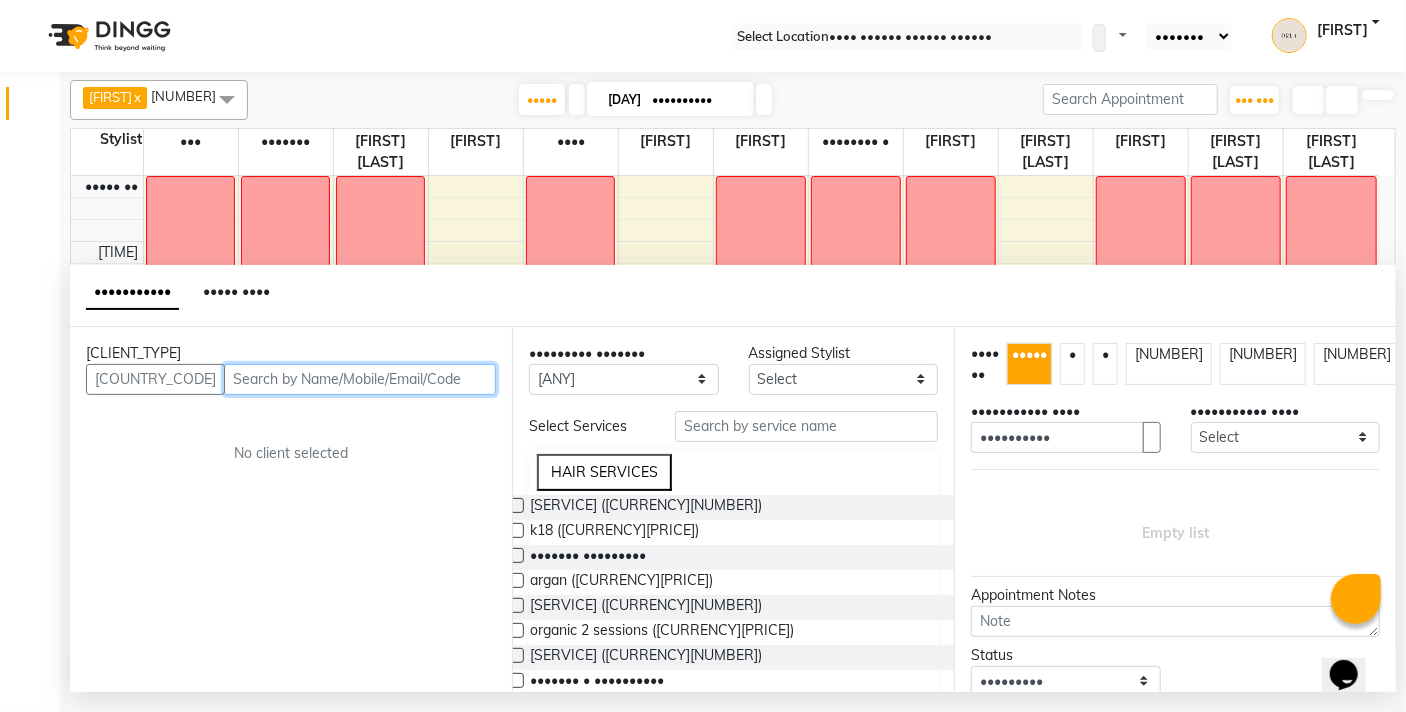 click at bounding box center [360, 379] 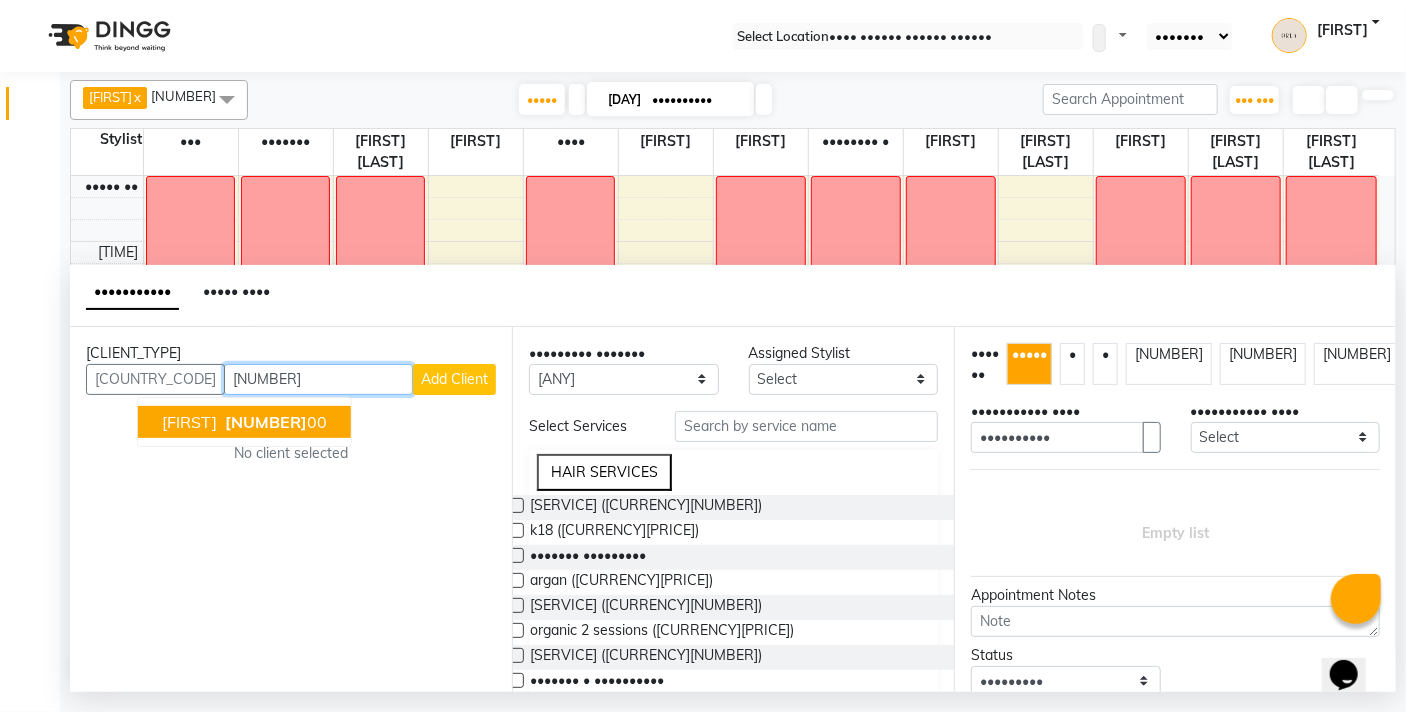 click on "[FIRST] [NUMBER] [NUMBER]" at bounding box center [244, 422] 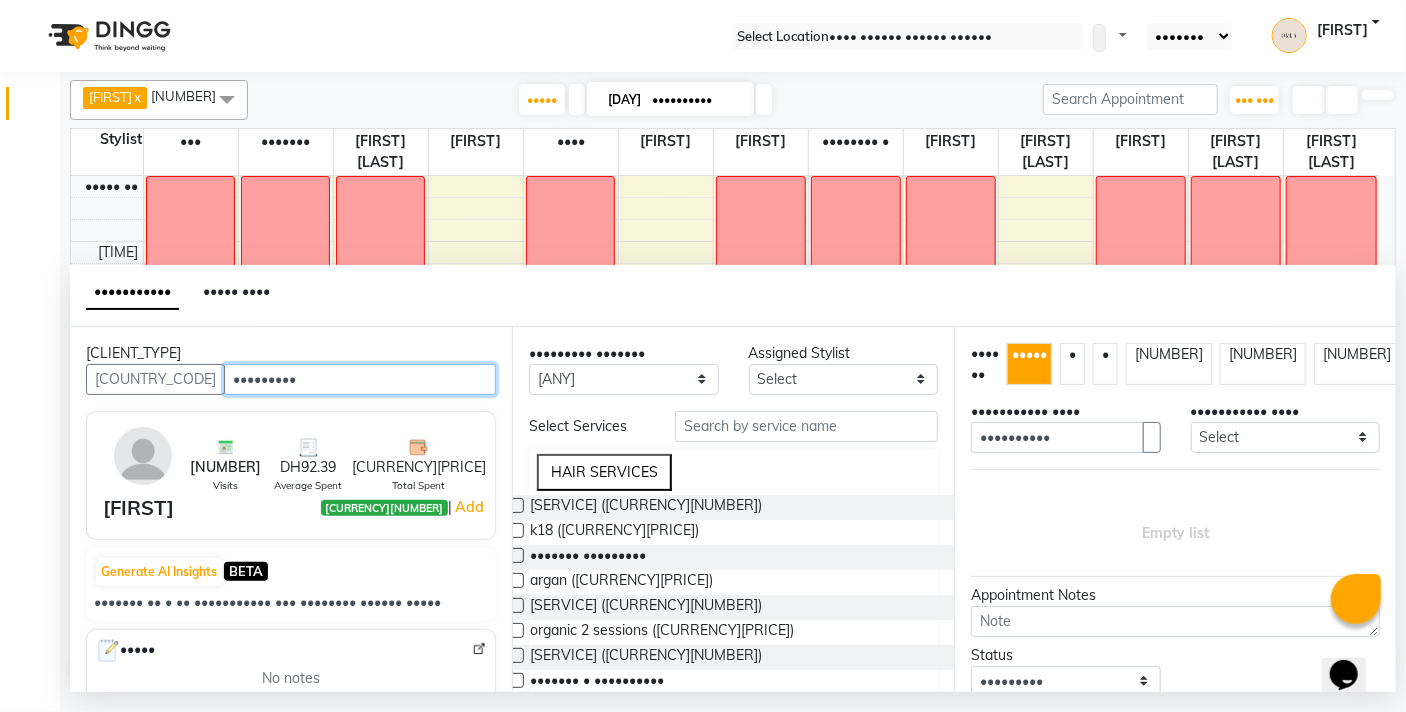 type on "•••••••••" 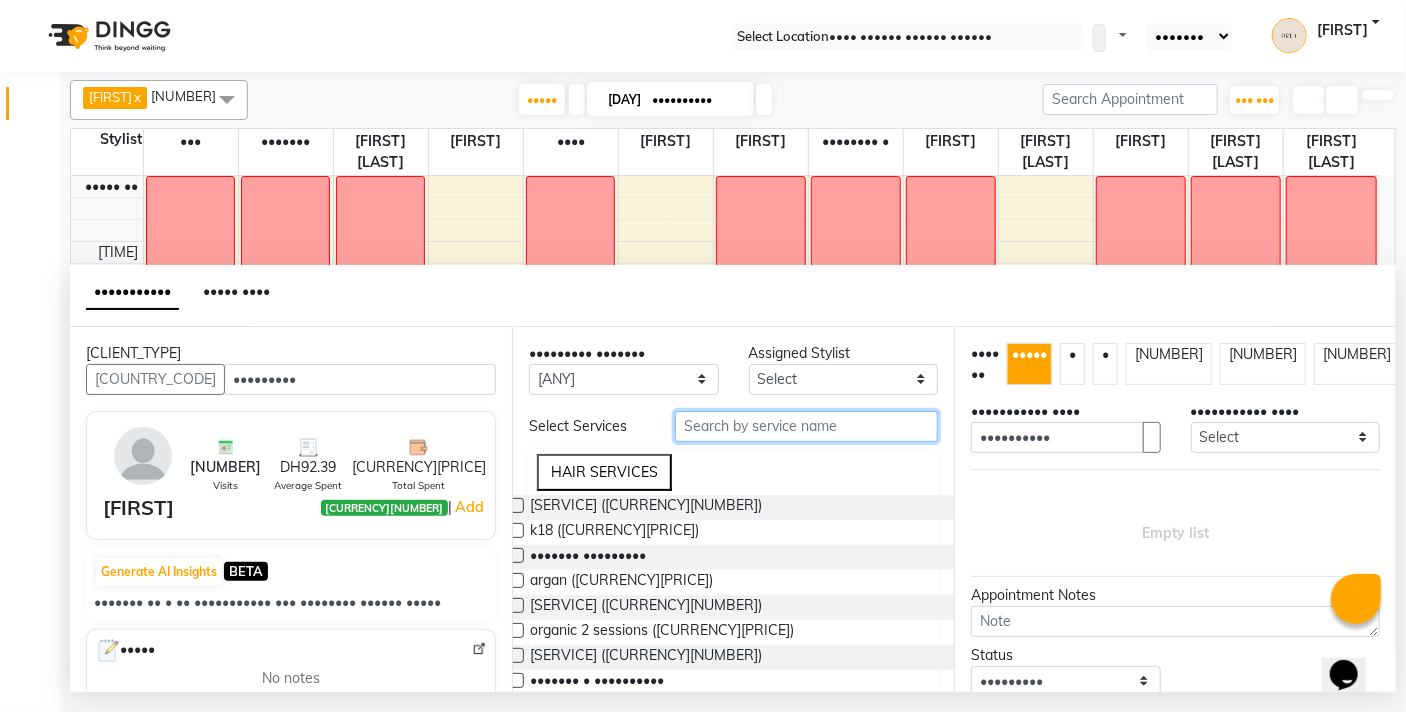 click at bounding box center [806, 426] 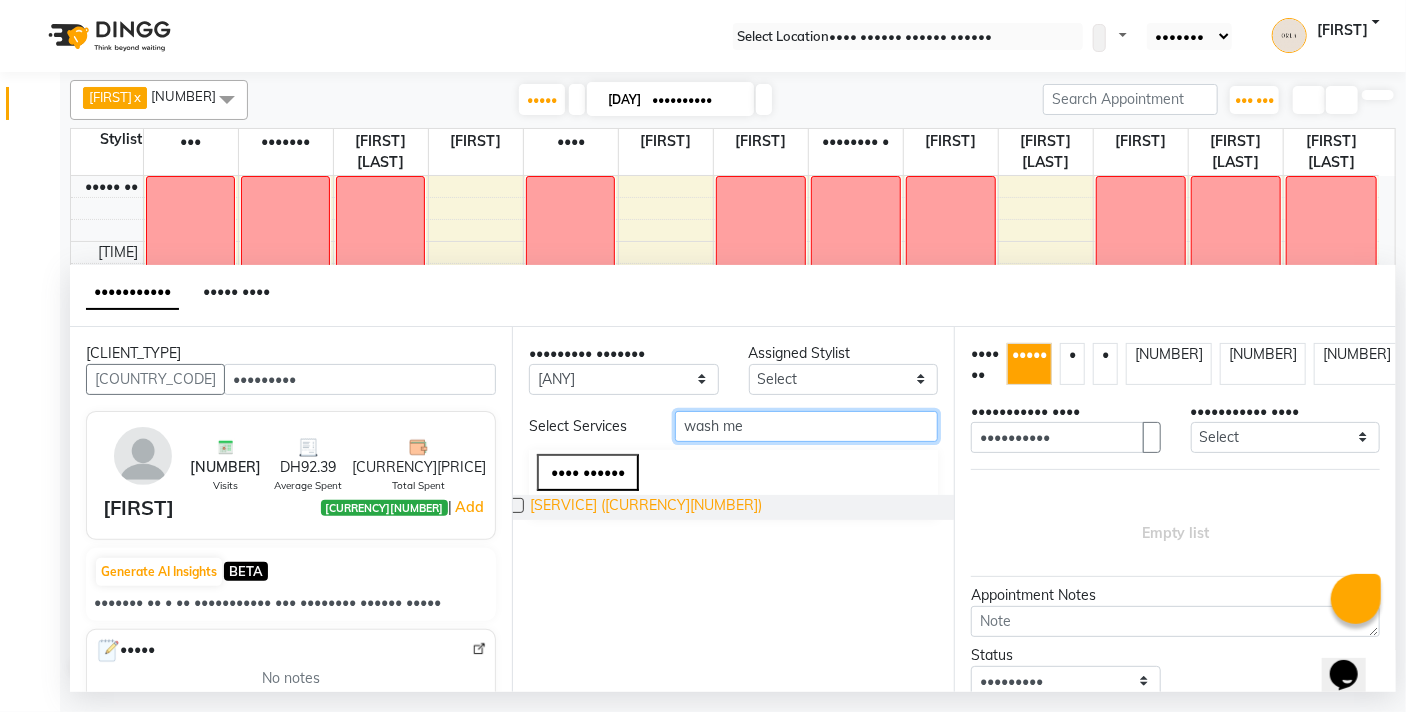 type on "wash me" 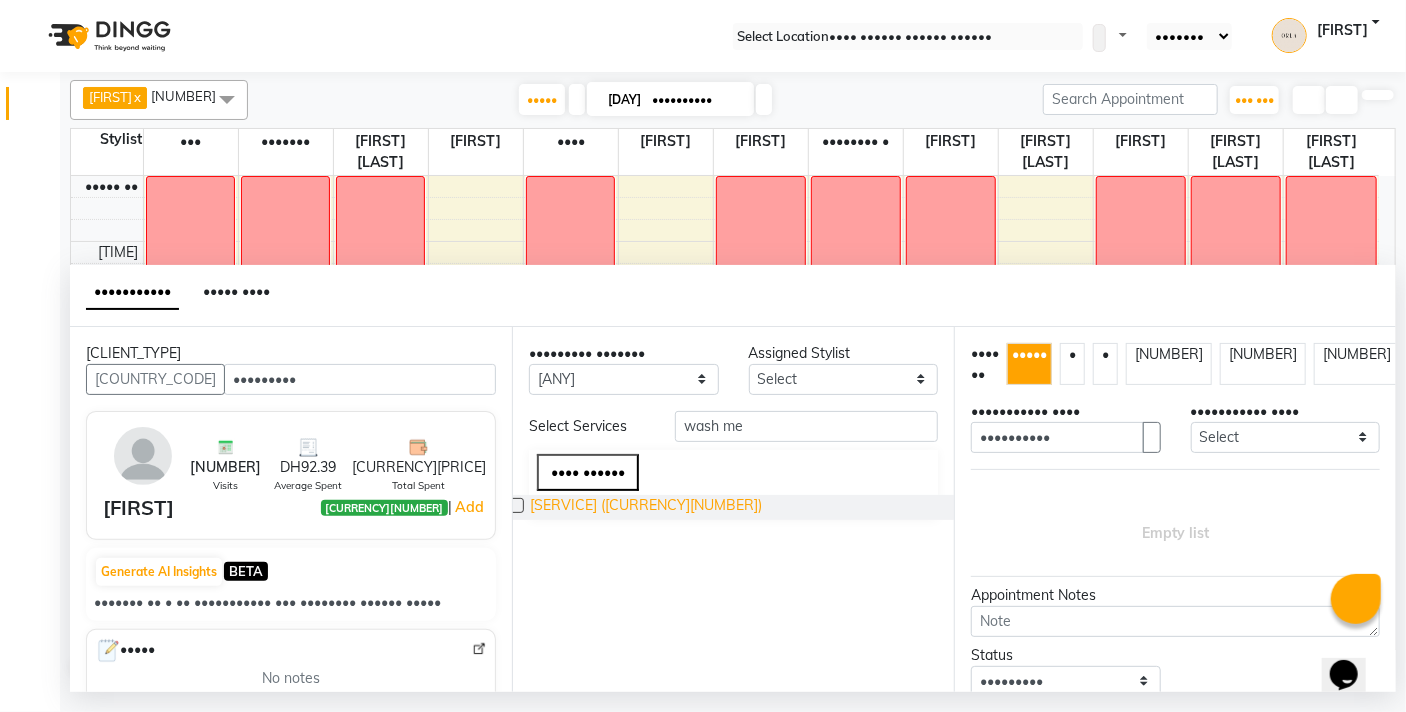click on "[SERVICE] ([CURRENCY][NUMBER])" at bounding box center (646, 507) 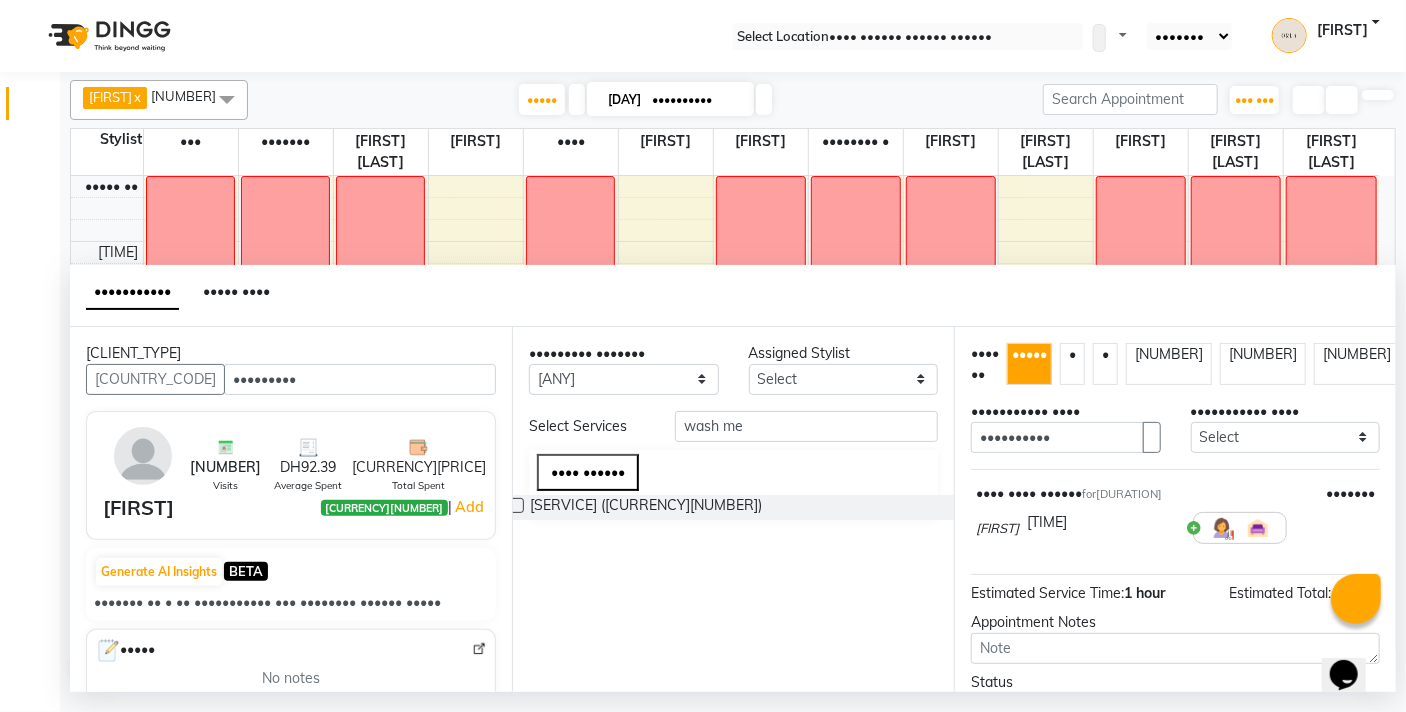 scroll, scrollTop: 175, scrollLeft: 0, axis: vertical 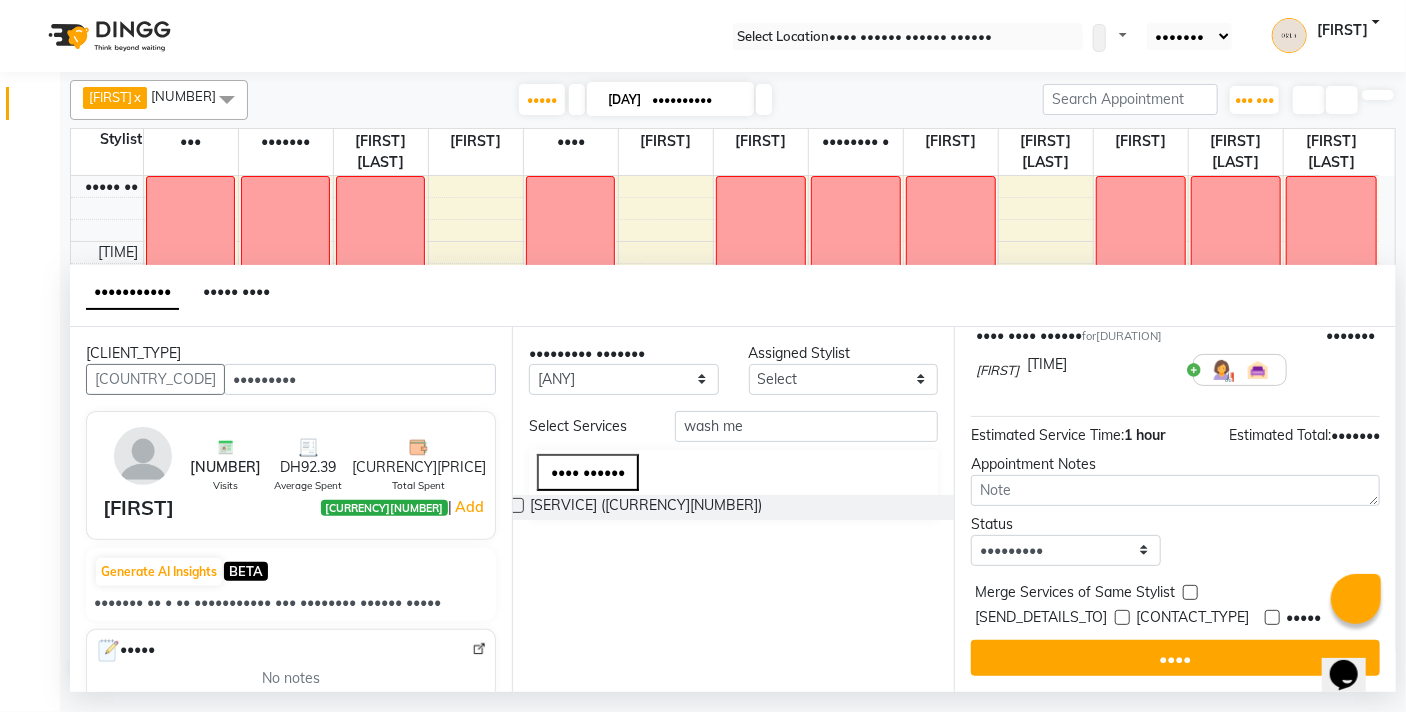 click at bounding box center [1190, 592] 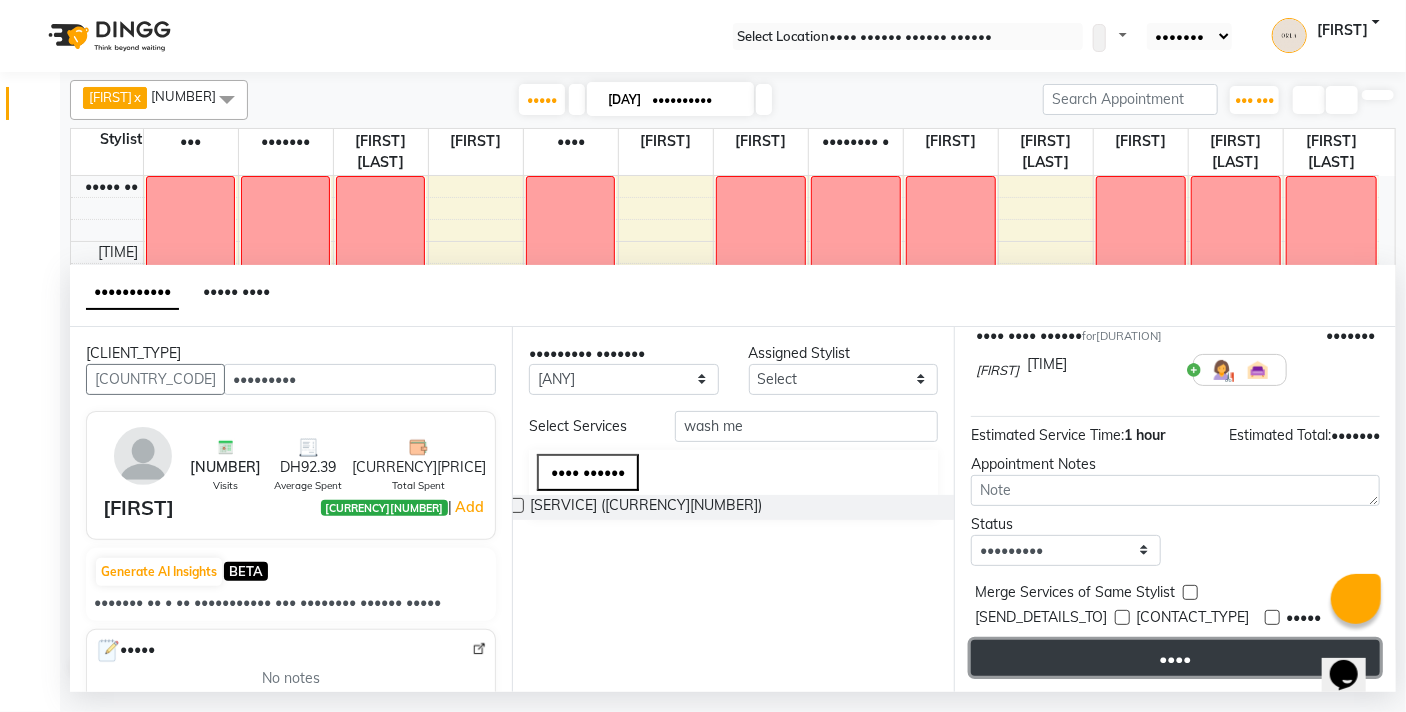 click on "••••" at bounding box center [1175, 658] 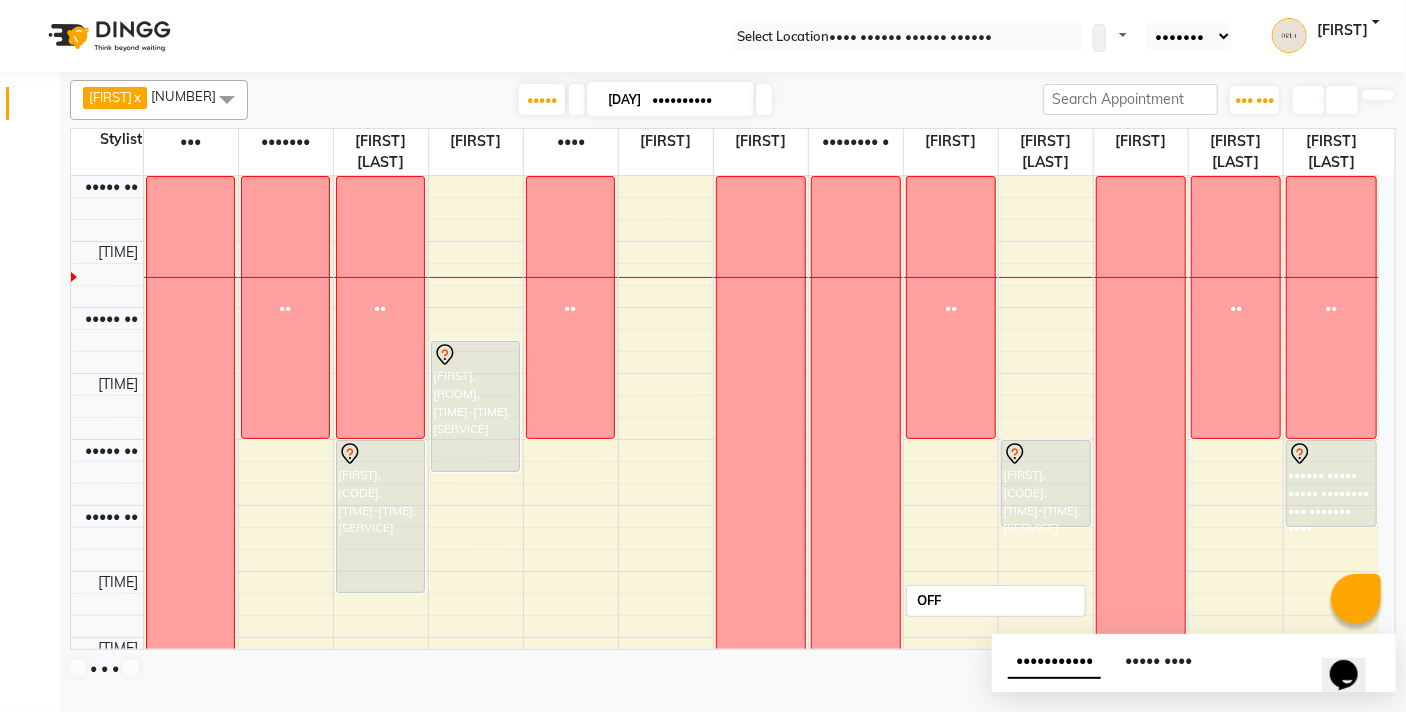 scroll, scrollTop: 21, scrollLeft: 0, axis: vertical 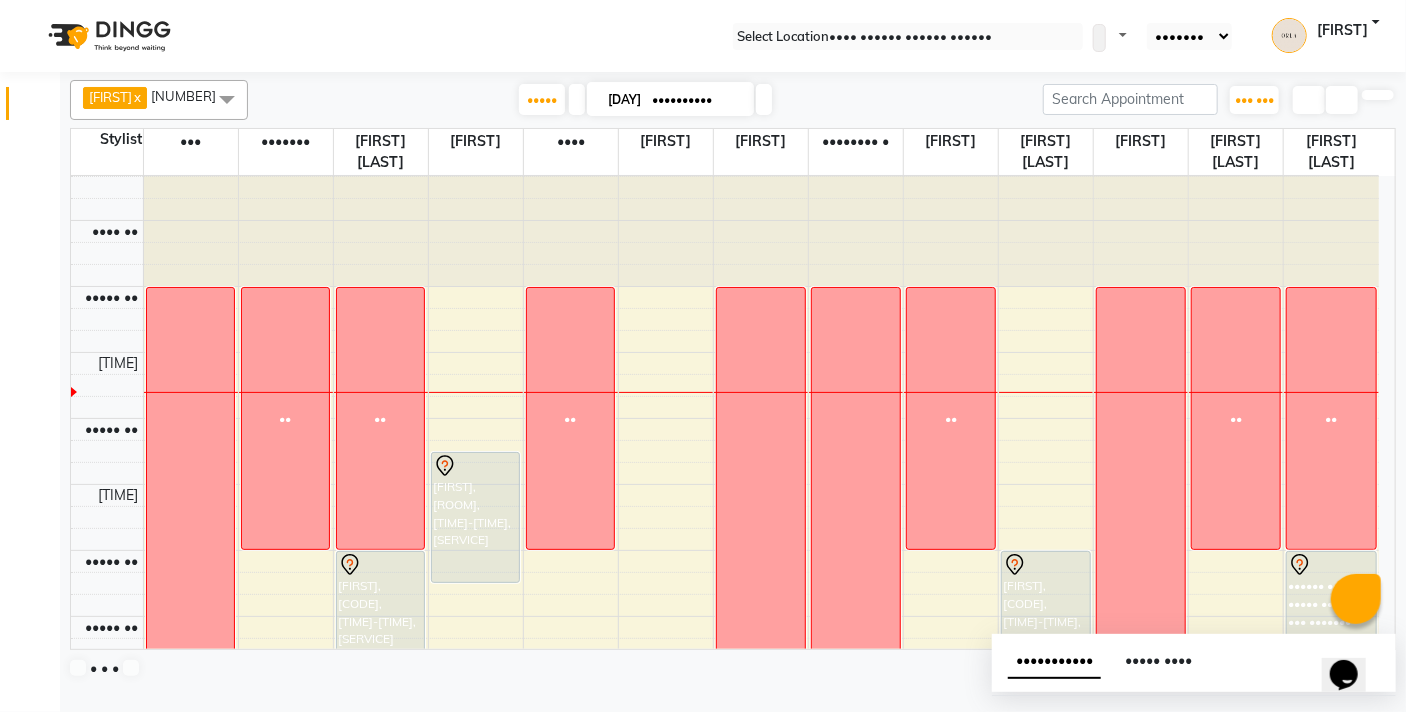 click at bounding box center (1378, 95) 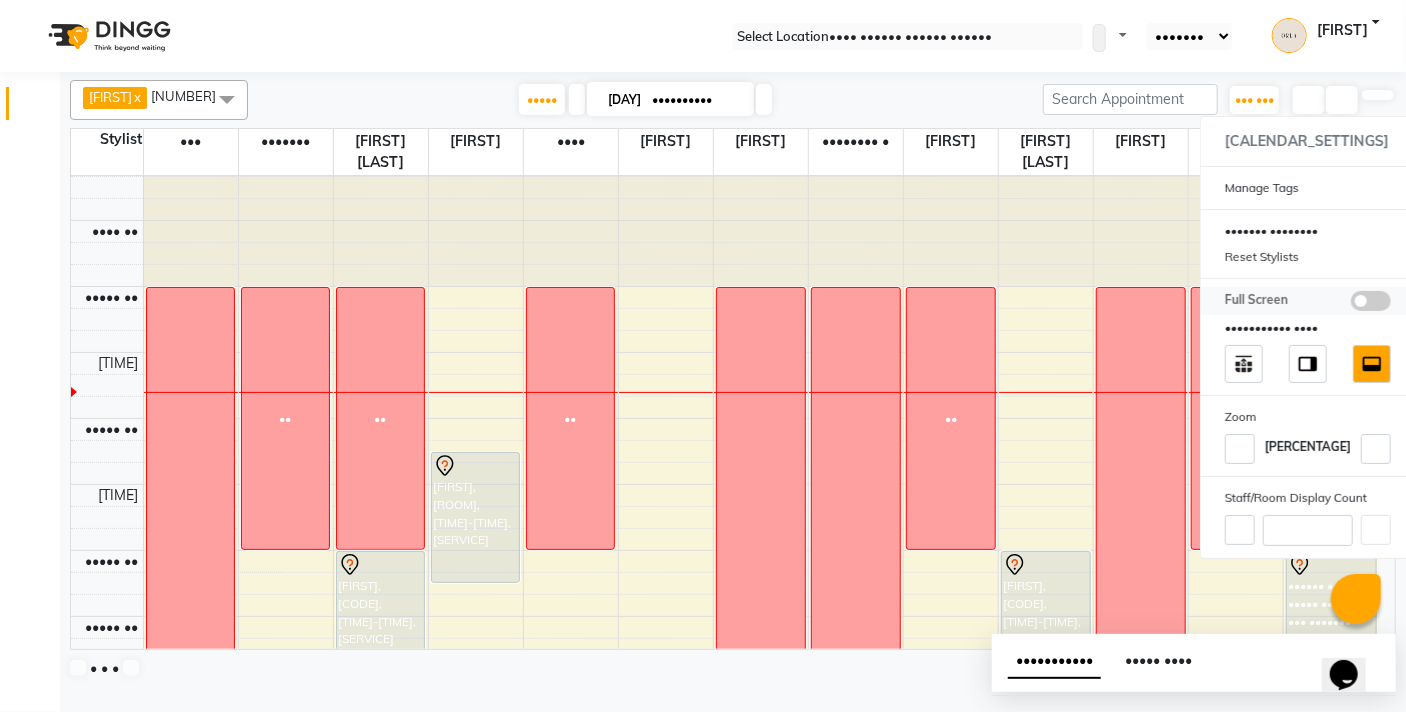 click at bounding box center (1371, 301) 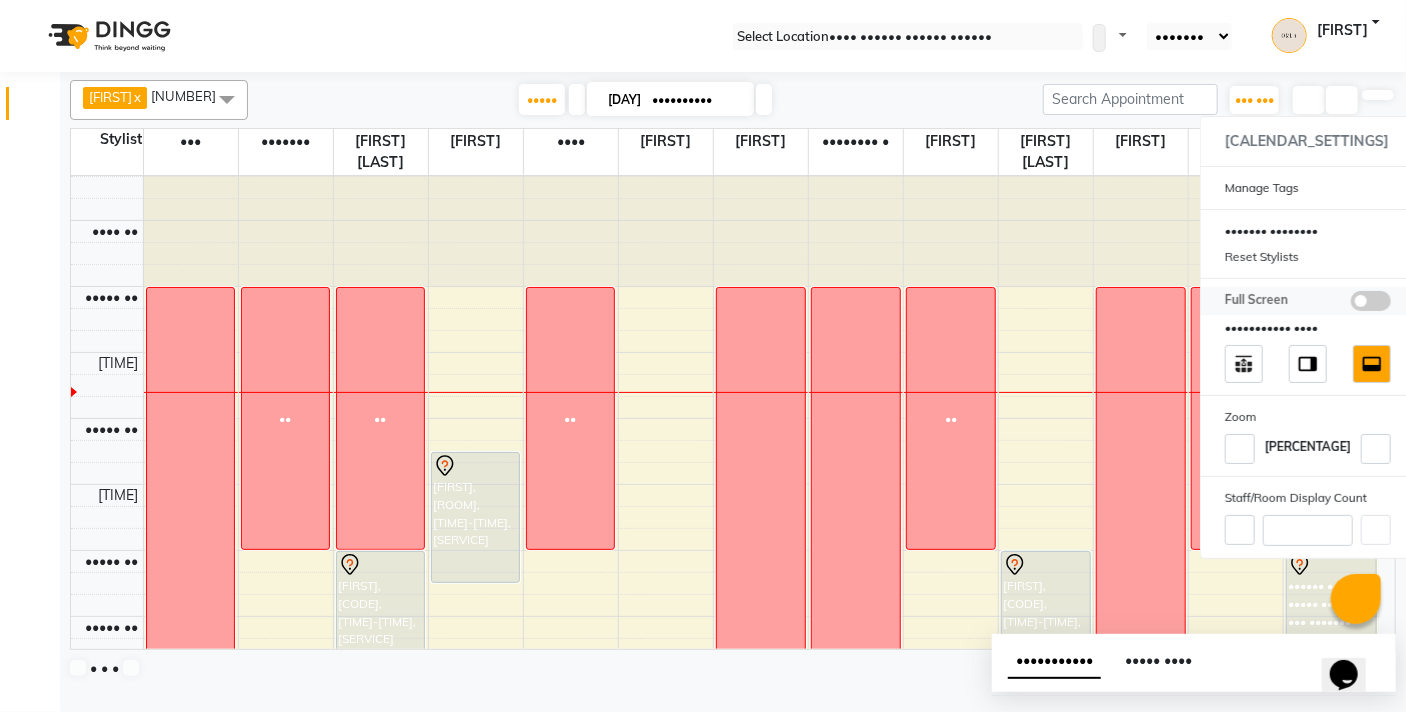 click at bounding box center [1351, 304] 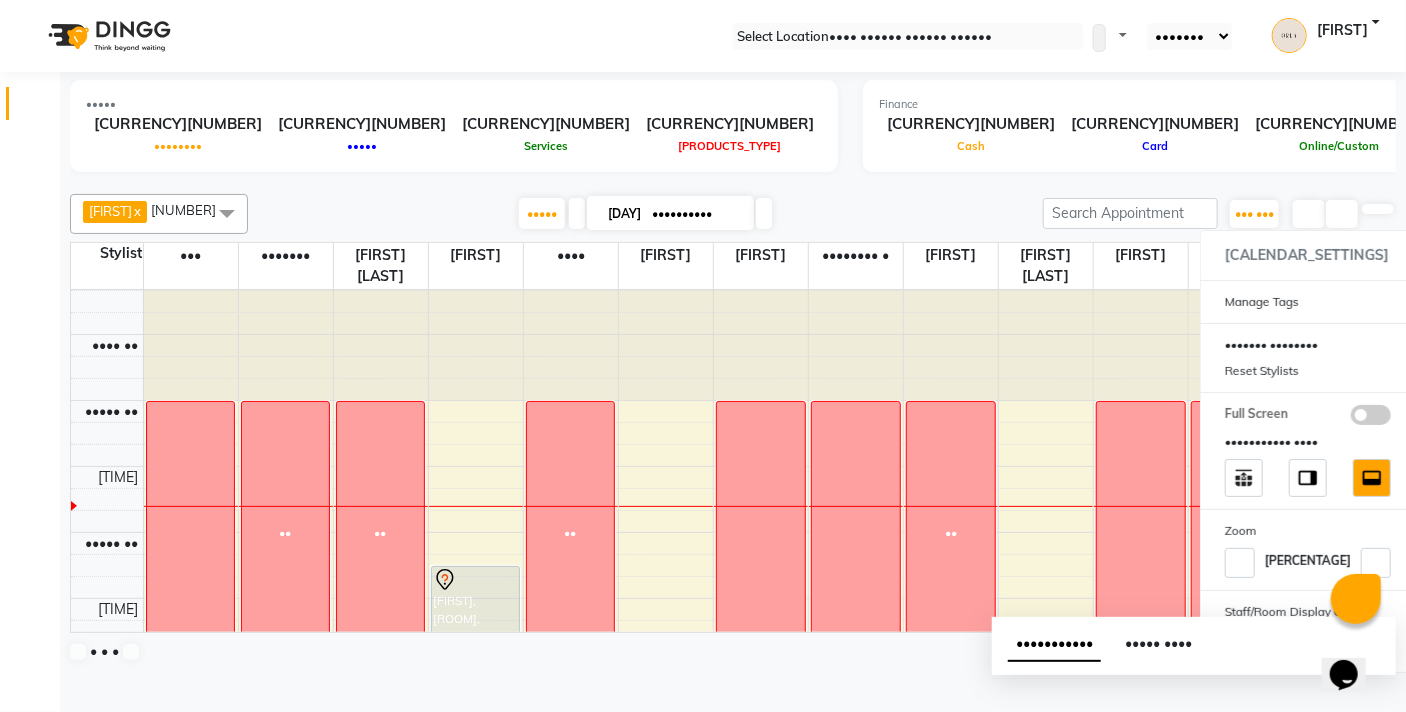 scroll, scrollTop: 0, scrollLeft: 0, axis: both 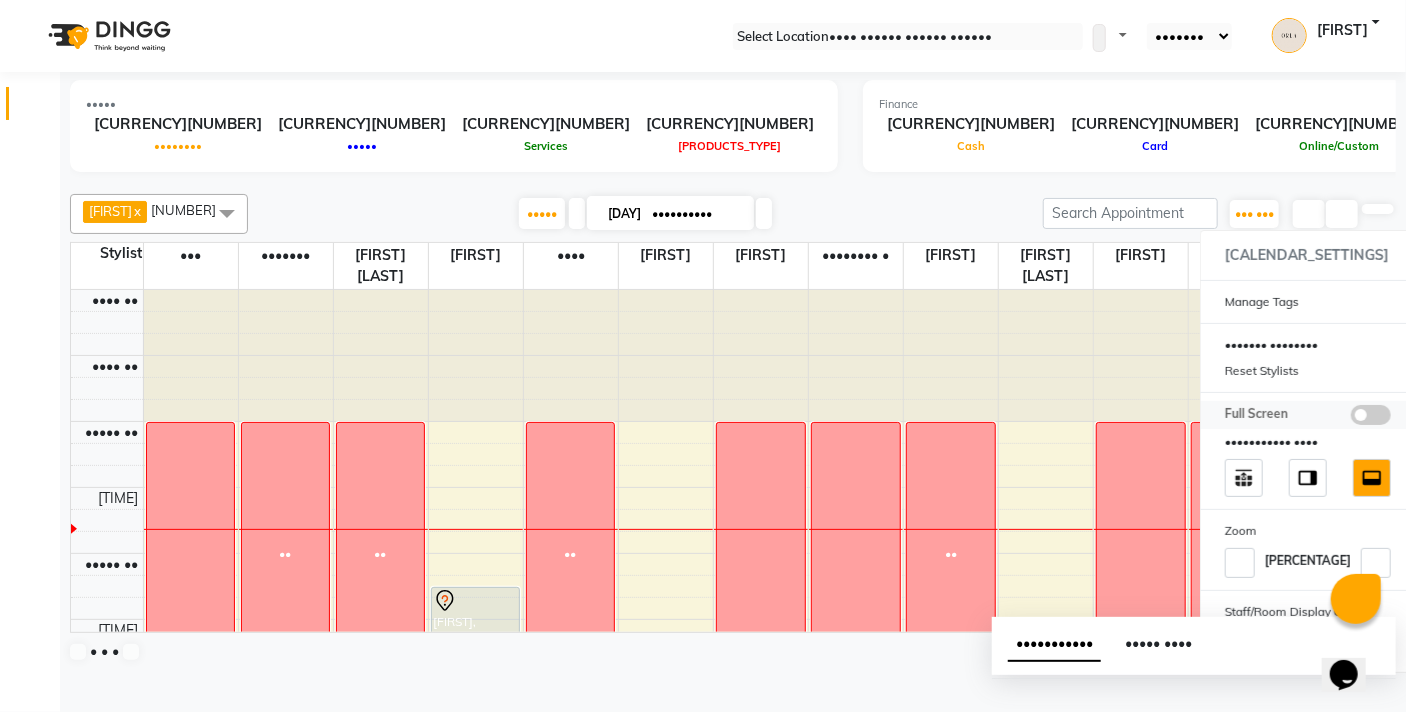 click at bounding box center (1371, 415) 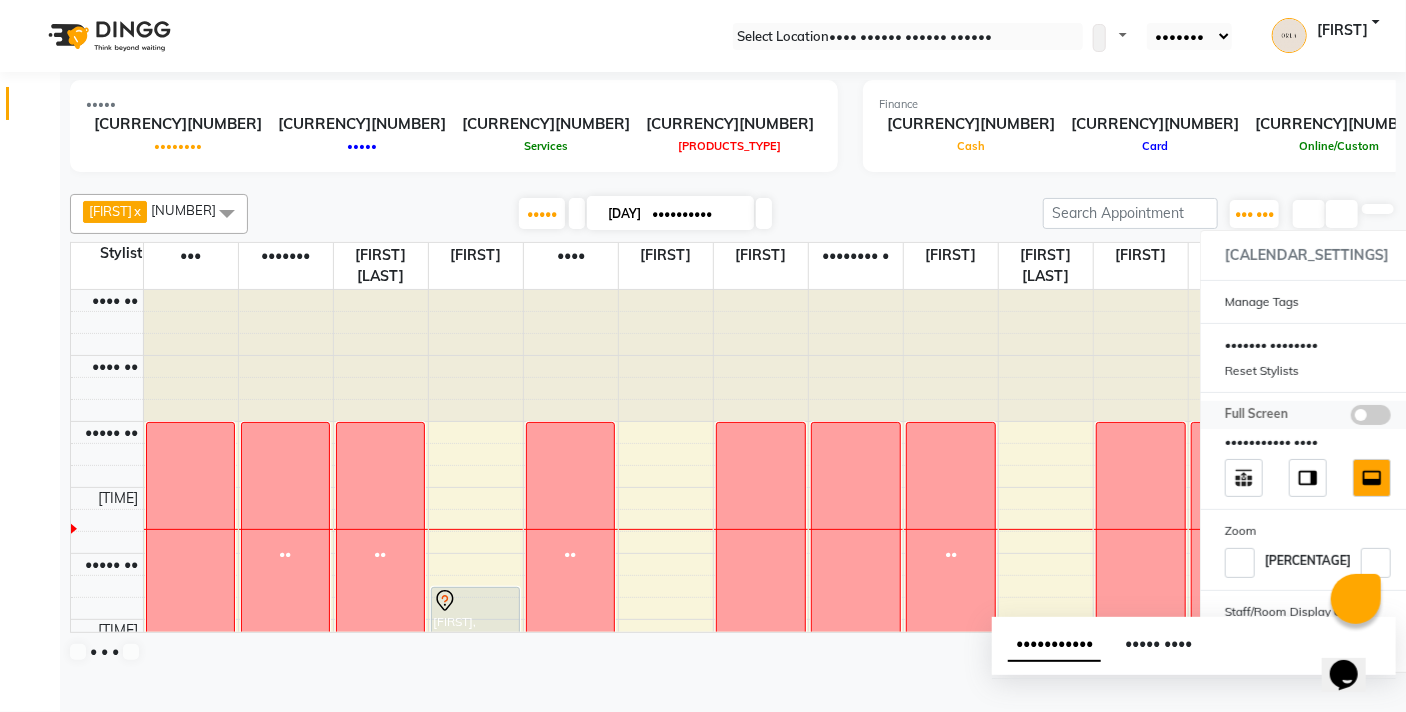click at bounding box center [1351, 418] 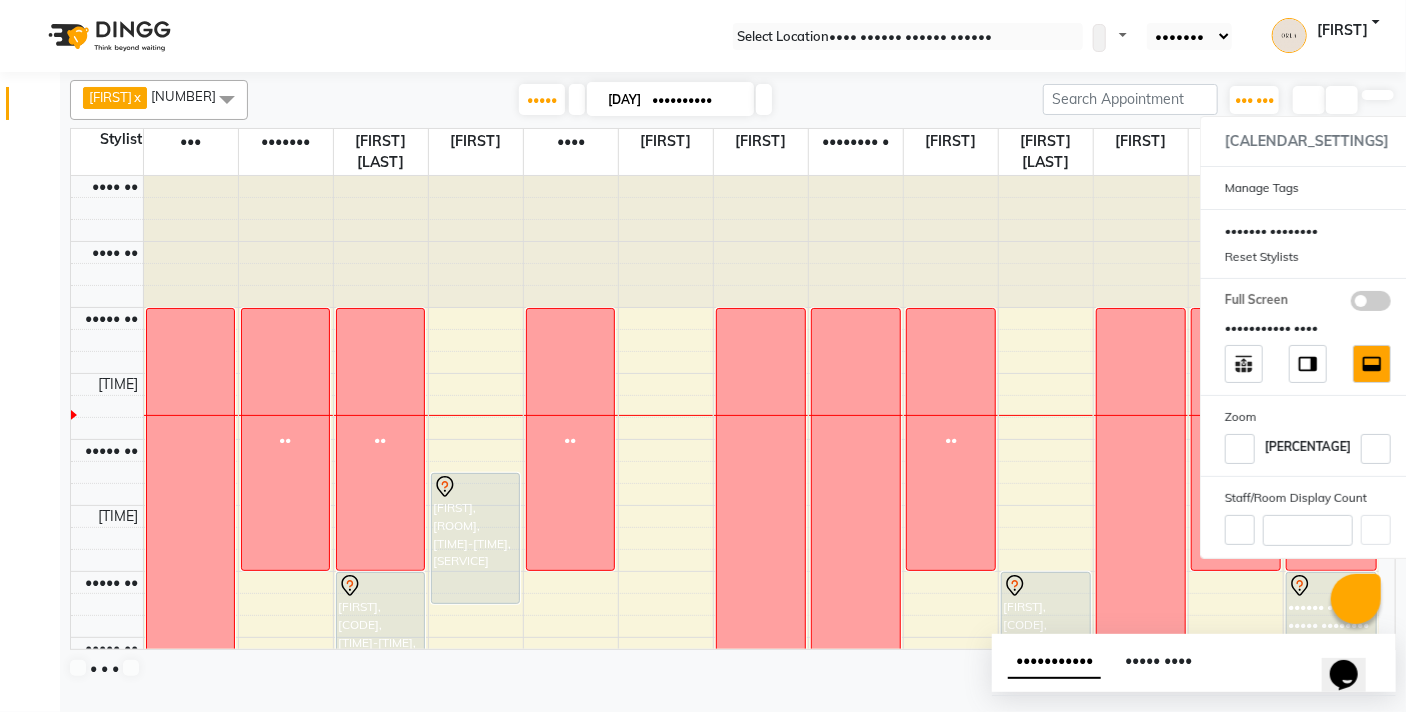 click on "[LOCATION] [APP_NAME] [APP_NAME] [STATUS] [DISCONNECTION_STATUS] [MESSAGE_DATE] [TIME] [SERVICE_ACTIVITY_DATE] [TIME] [PHONE] [SETTINGS_TYPE] [PANEL_TYPE] [LANGUAGE] [LANGUAGE] [LANGUAGE] [LANGUAGE] [LANGUAGE] [LANGUAGE] [LANGUAGE] [LANGUAGE] [NOTIFICATIONS_STATUS] [FIRST] [PASSWORD_CHANGE] [SIGN_OUT] [VERSION]" at bounding box center (703, 36) 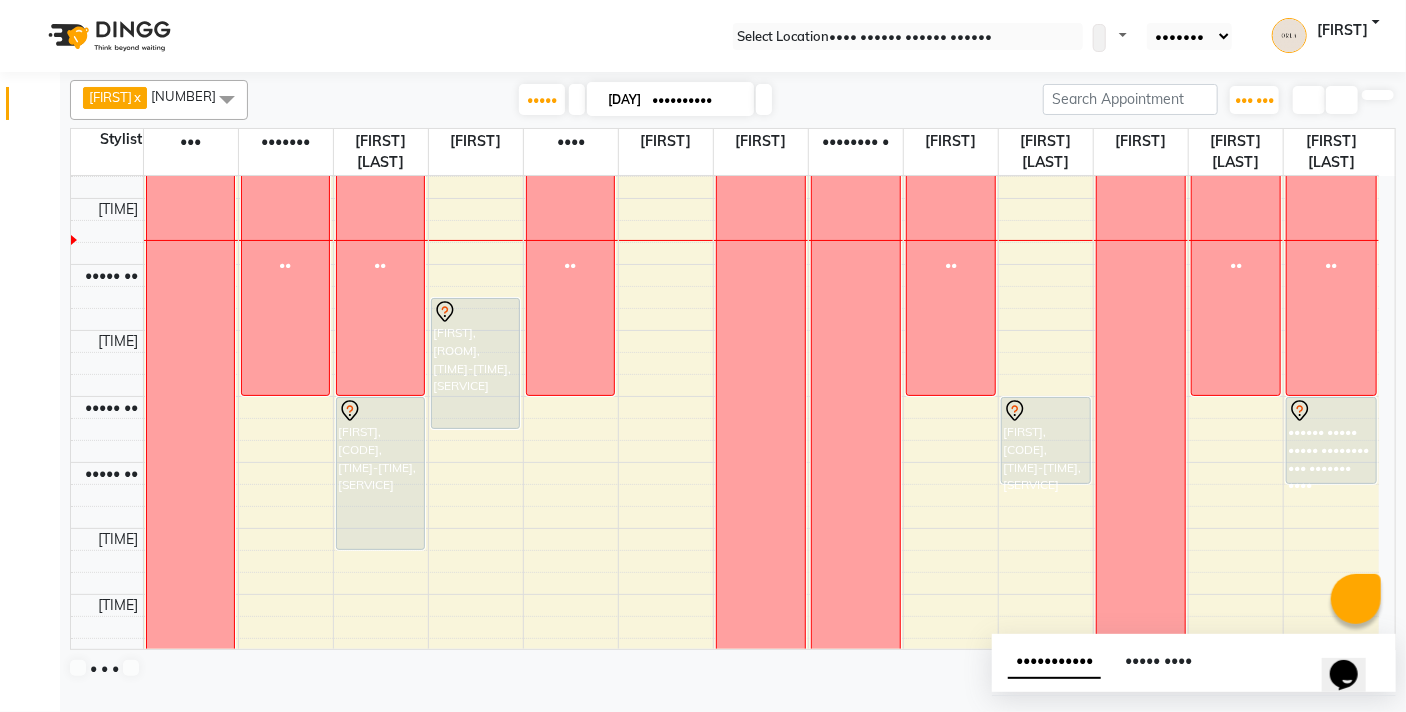 scroll, scrollTop: 294, scrollLeft: 0, axis: vertical 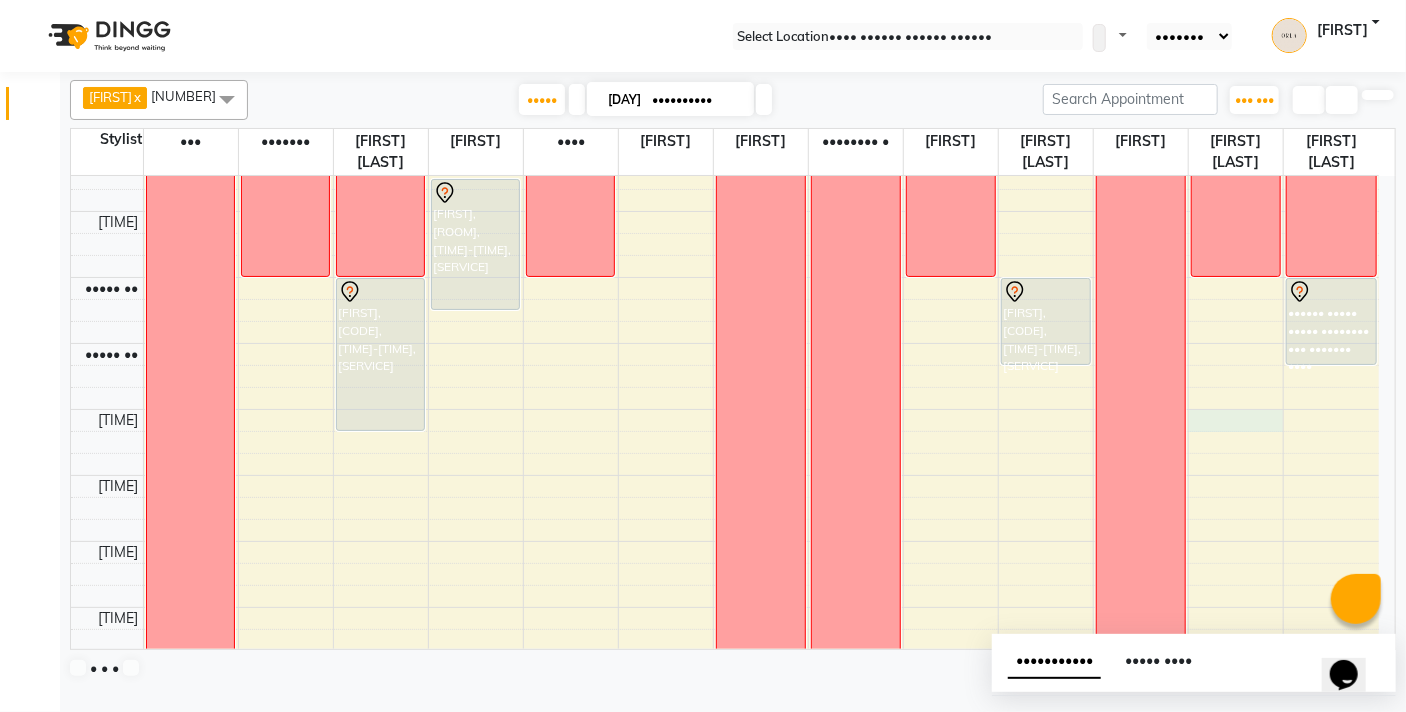 click on "OFF NA [FIRST] [LAST], [ROOM], [TIME]-[TIME], [SERVICE] NA [FIRST], [ROOM], [TIME]-[TIME], [SERVICE] [FIRST] [LAST], [ROOM], [TIME]-[TIME], [SERVICE] NA [FIRST], [ROOM], [TIME]-[TIME], [SERVICE] OFF OFF NA [FIRST], [ROOM], [TIME]-[TIME], [SERVICE] OFF OFF NA [FIRST], [ROOM], [TIME]-[TIME], [SERVICE] NA OFF NA [FIRST], [ROOM], [TIME]-[TIME], [SERVICE] NA [FIRST], [ROOM], [TIME]-[TIME], [SERVICE] NA [FIRST], [ROOM], [TIME]-[TIME], [SERVICE] OFF OFF NA [FIRST], [ROOM], [TIME]-[TIME], [SERVICE] NA [FIRST], [ROOM], [TIME]-[TIME], [SERVICE] NA [FIRST], [ROOM], [TIME]-[TIME], [SERVICE]" at bounding box center (725, 805) 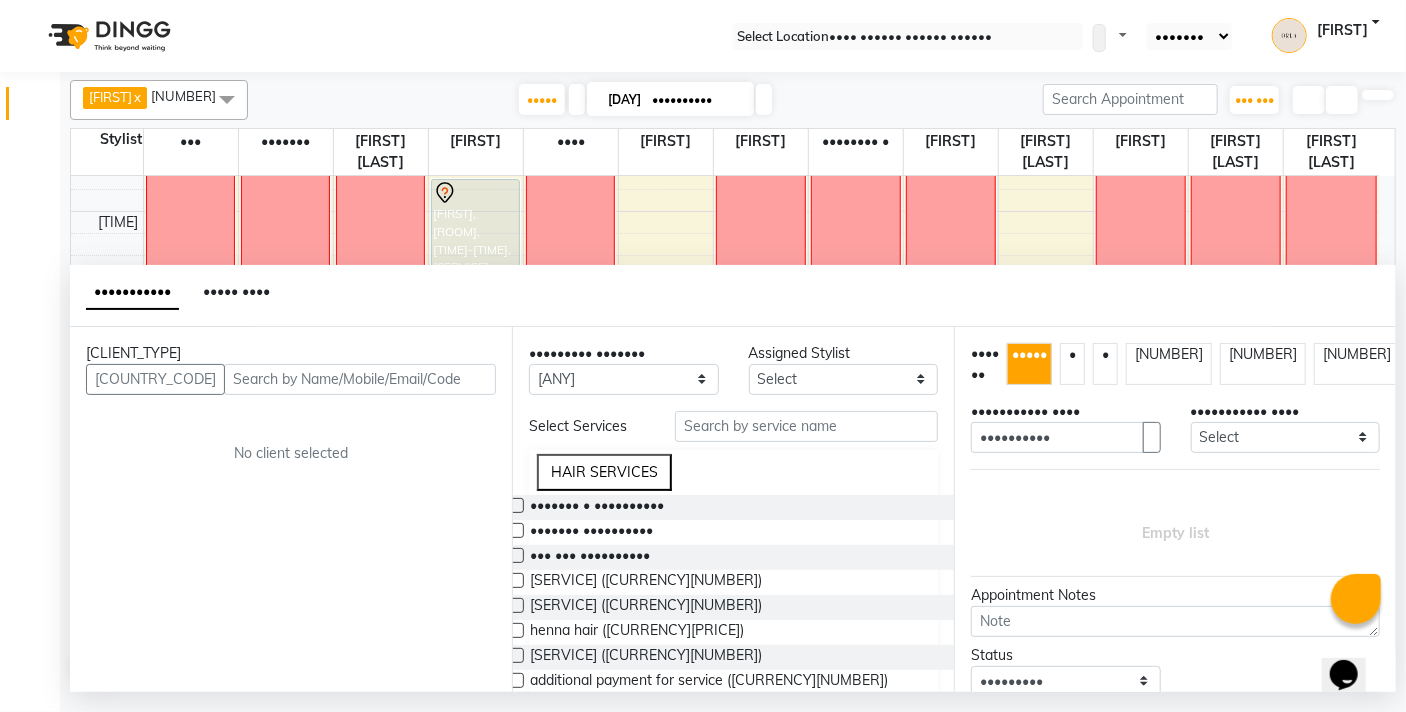 click at bounding box center (360, 379) 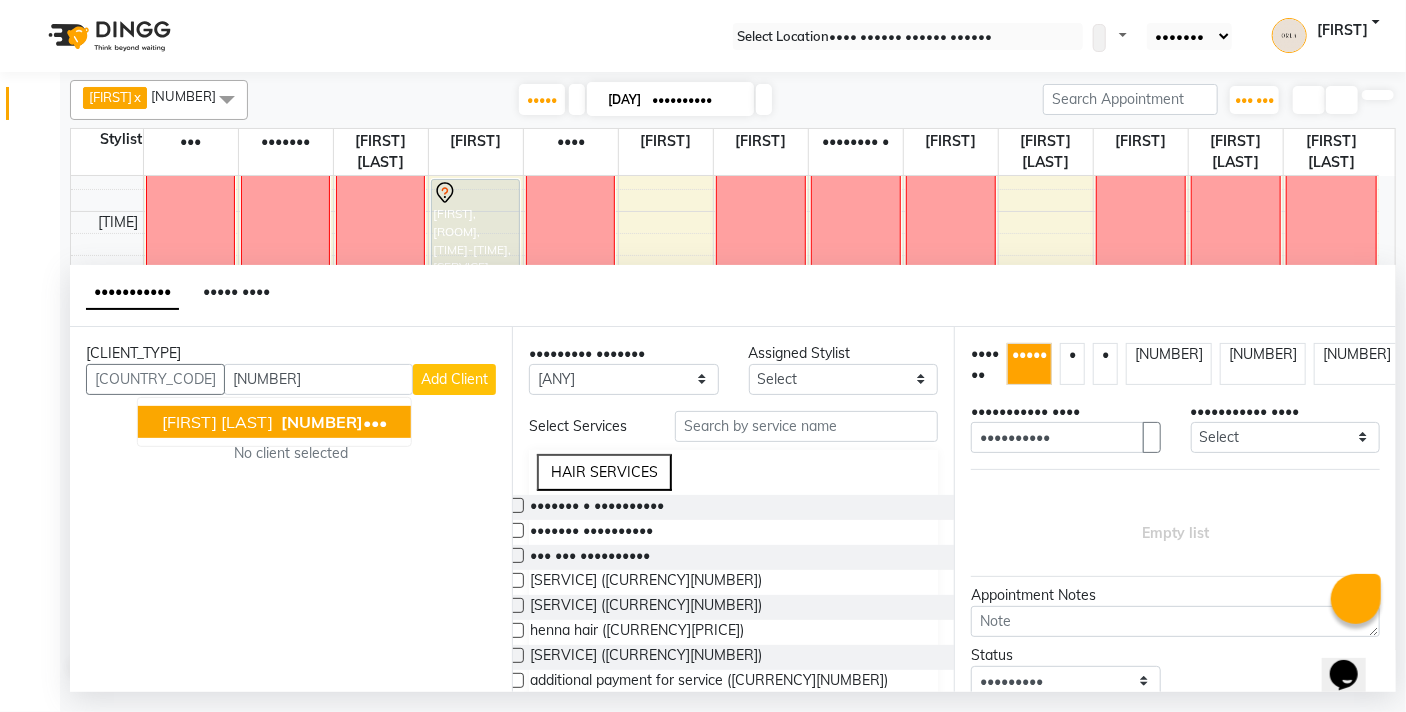click on "[NUMBER]" at bounding box center (322, 422) 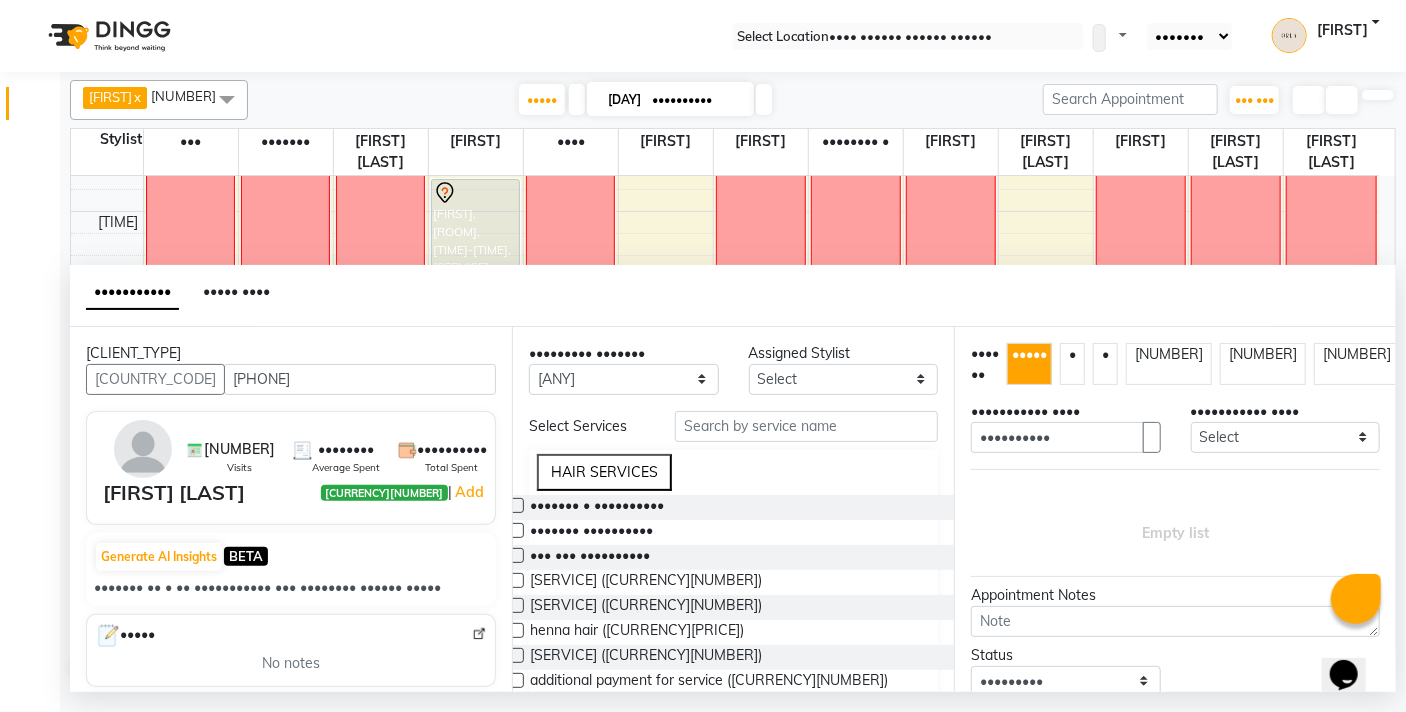 type on "[PHONE]" 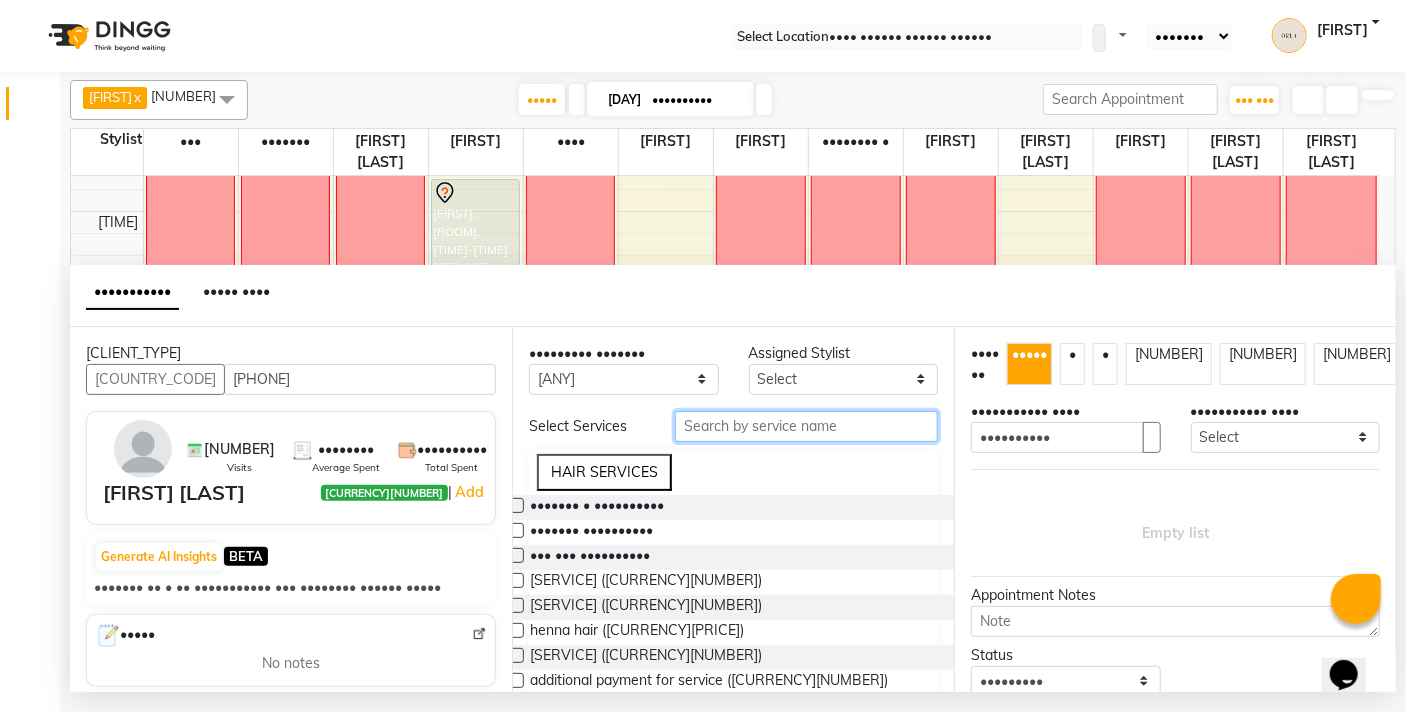 click at bounding box center [806, 426] 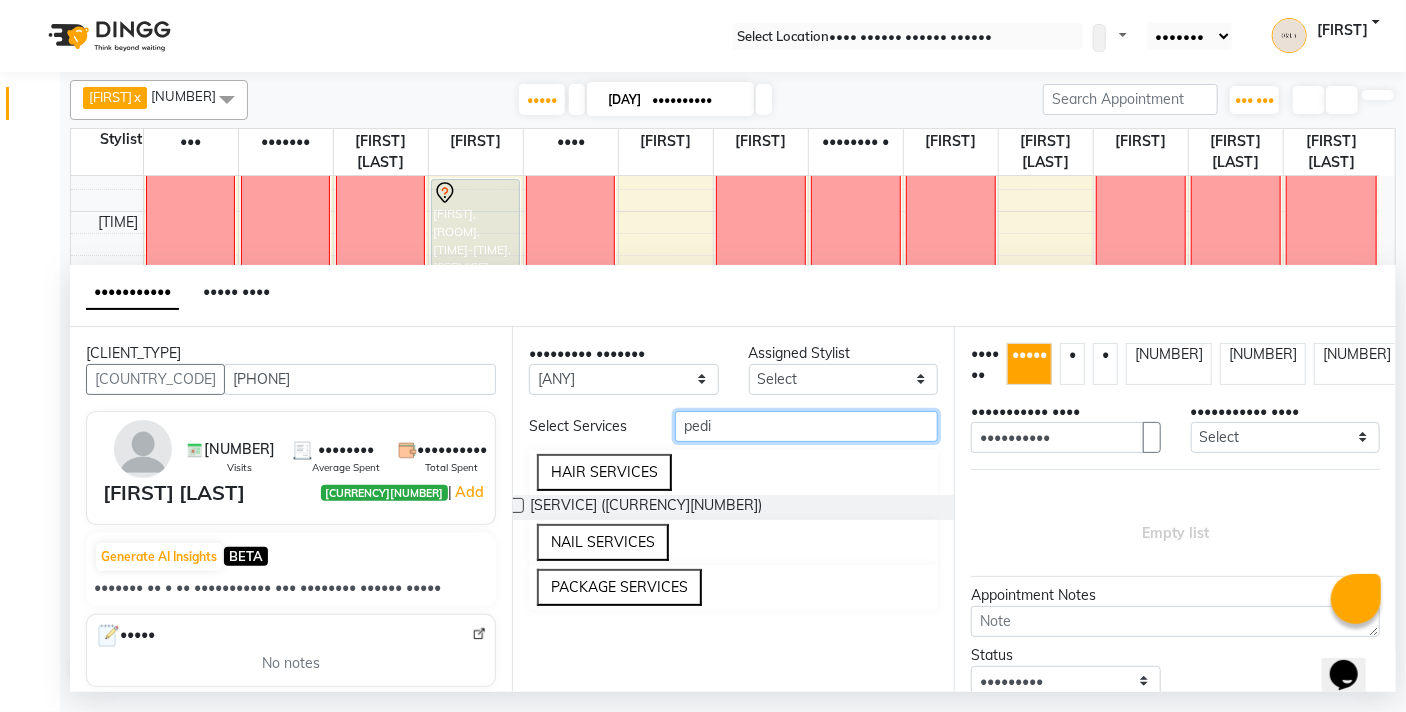 type on "pedi" 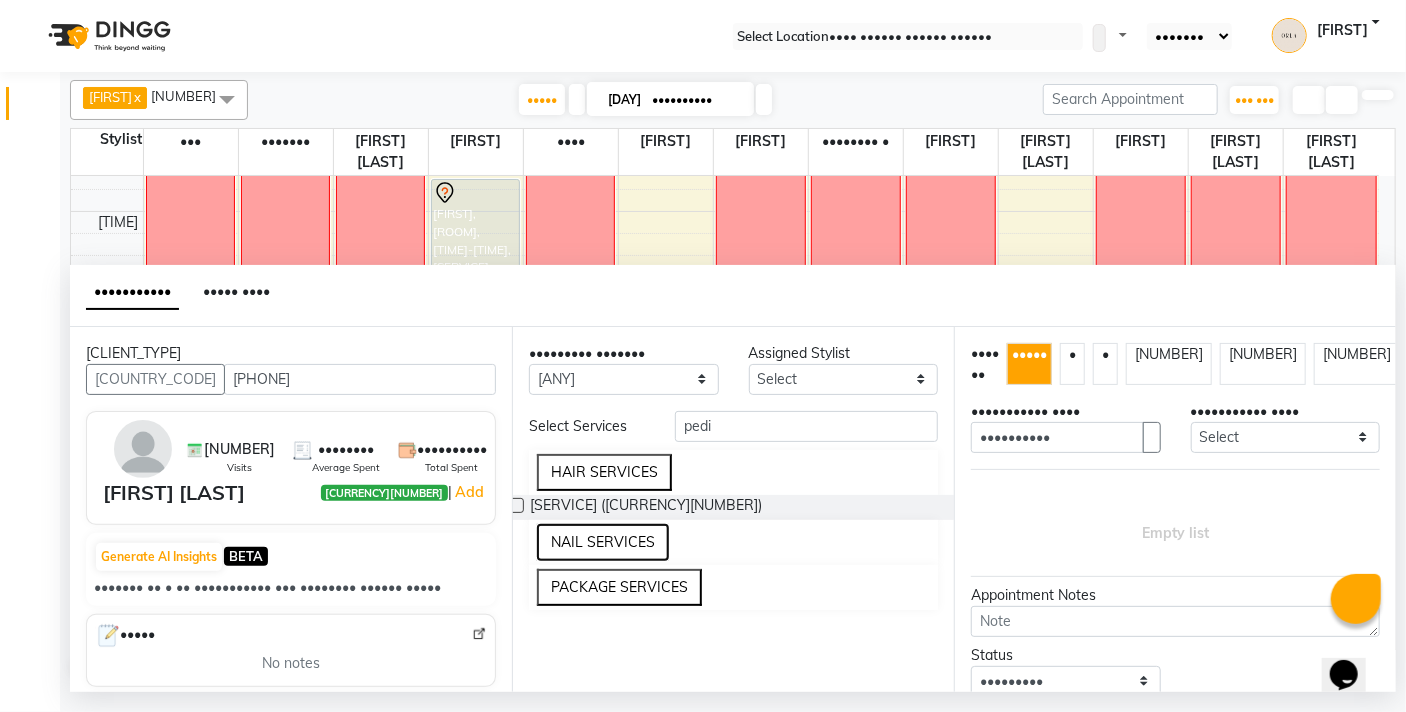 click on "NAIL SERVICES" at bounding box center (603, 542) 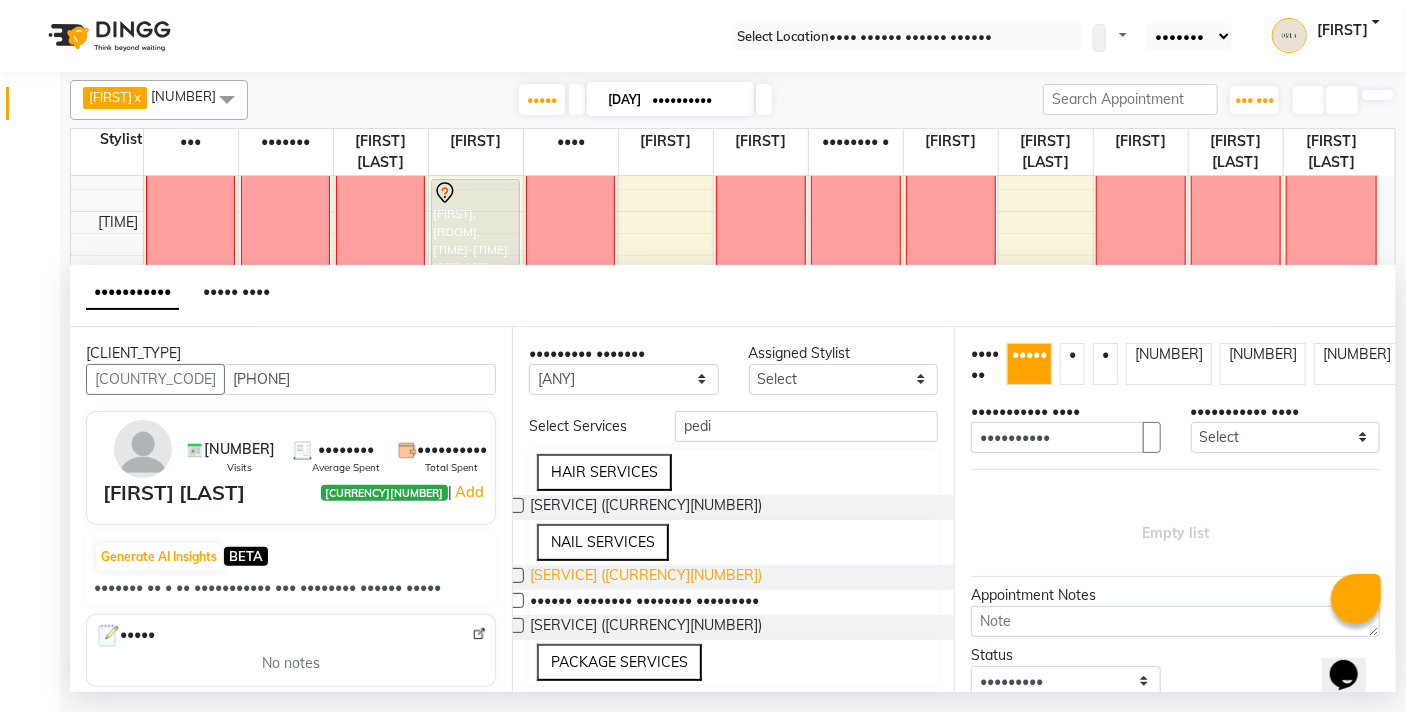 click on "[SERVICE] ([CURRENCY][NUMBER])" at bounding box center [646, 577] 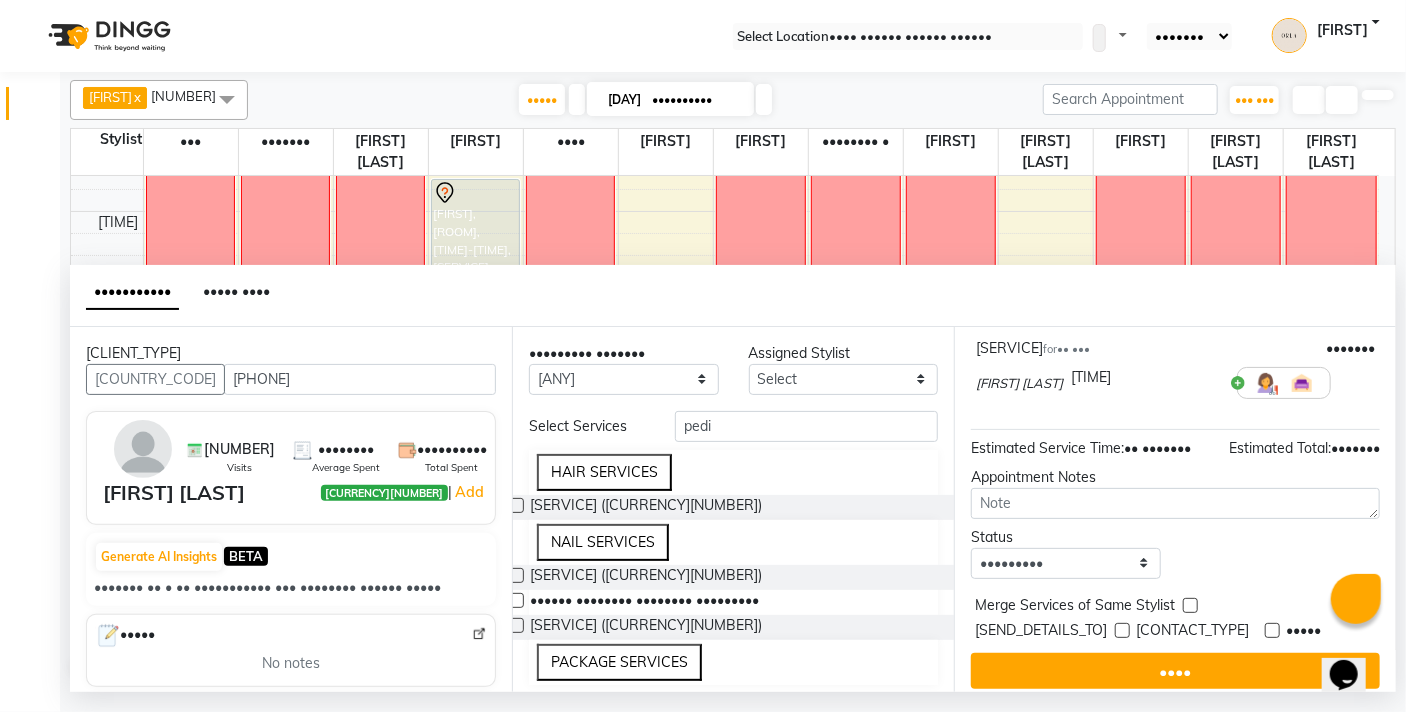 scroll, scrollTop: 197, scrollLeft: 0, axis: vertical 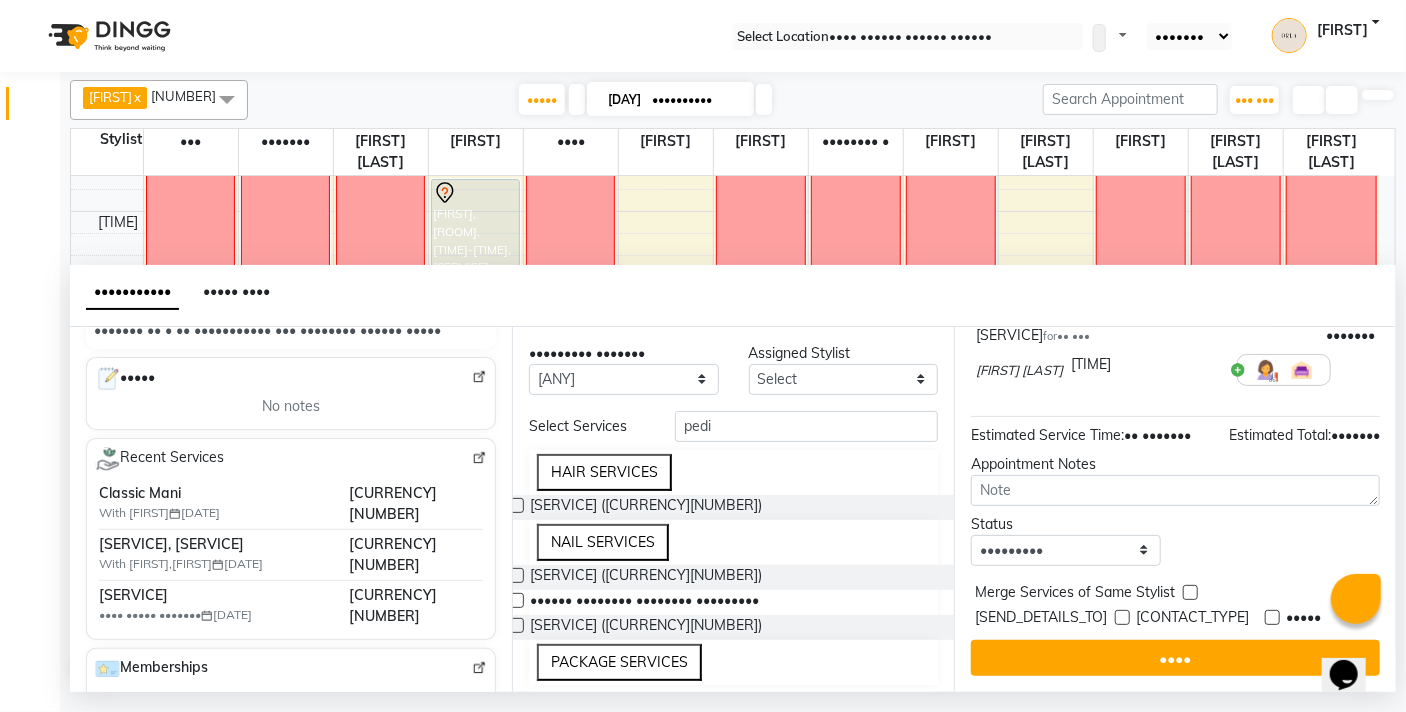 click at bounding box center (1190, 592) 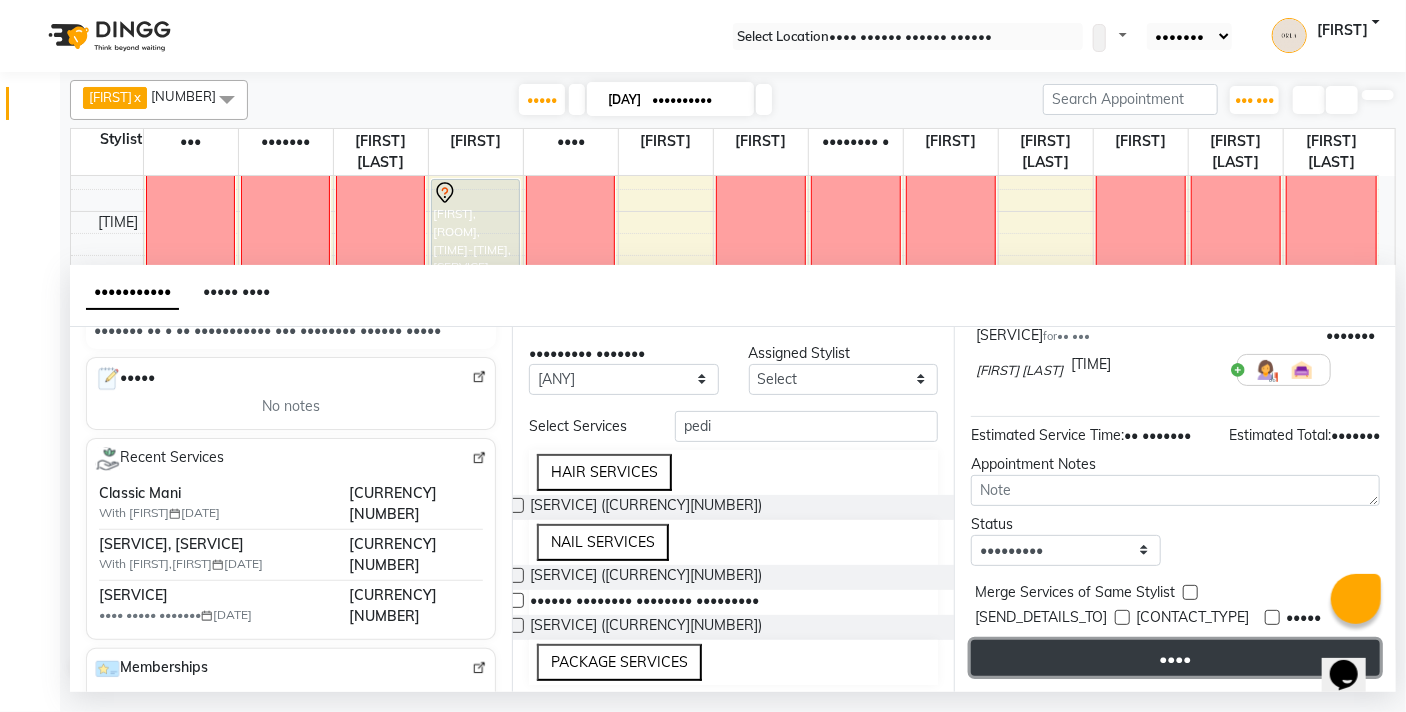 click on "••••" at bounding box center [1175, 658] 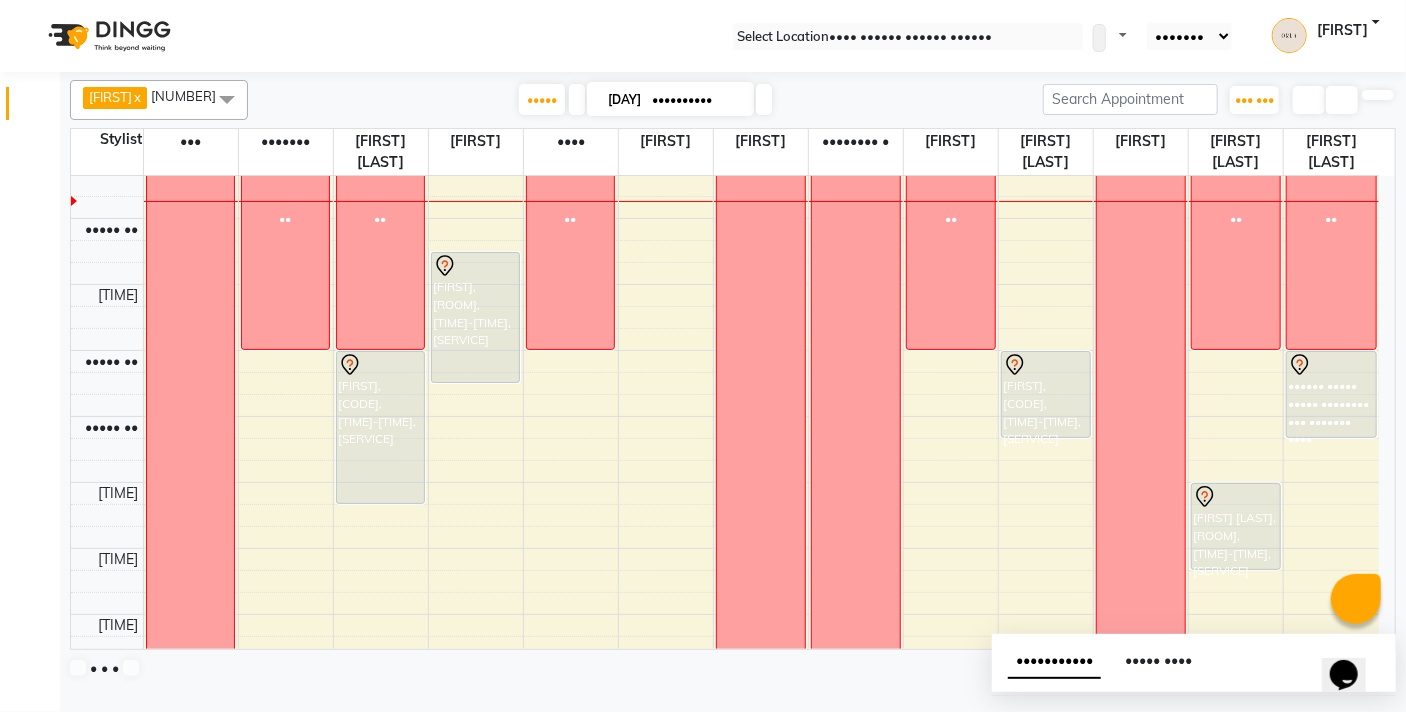 scroll, scrollTop: 183, scrollLeft: 0, axis: vertical 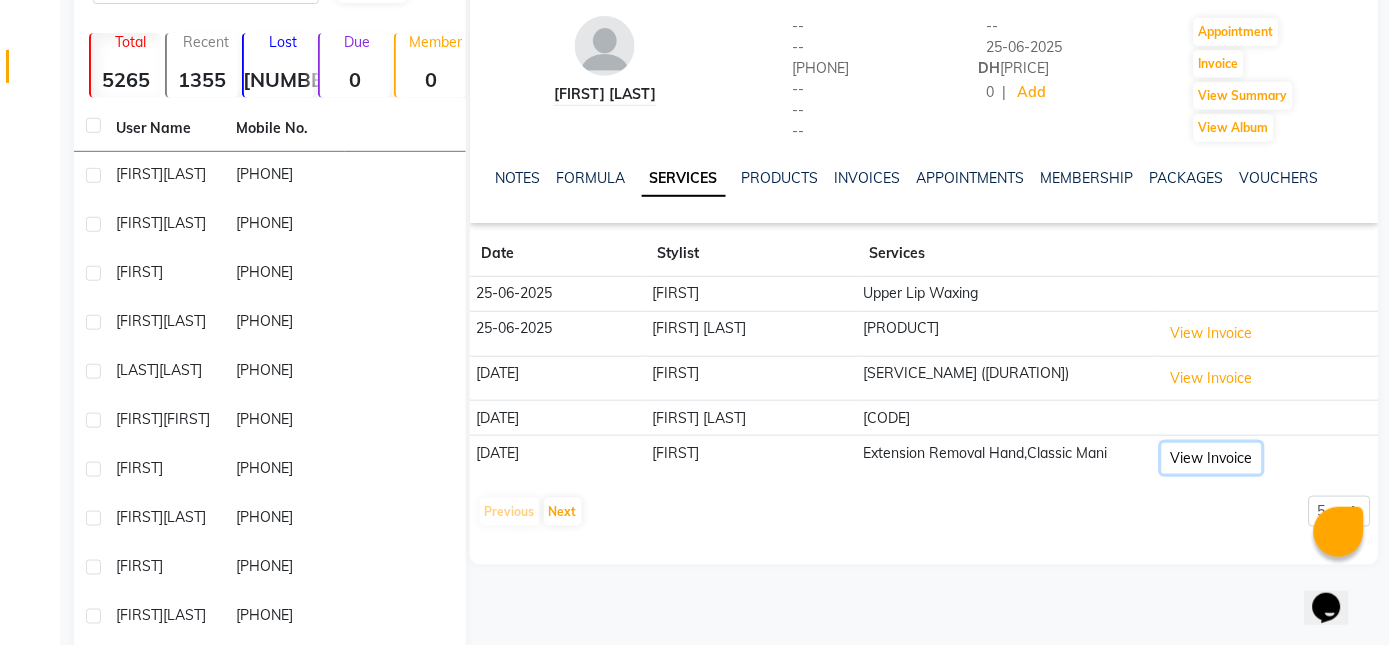 click on "View Invoice" at bounding box center (1212, 333) 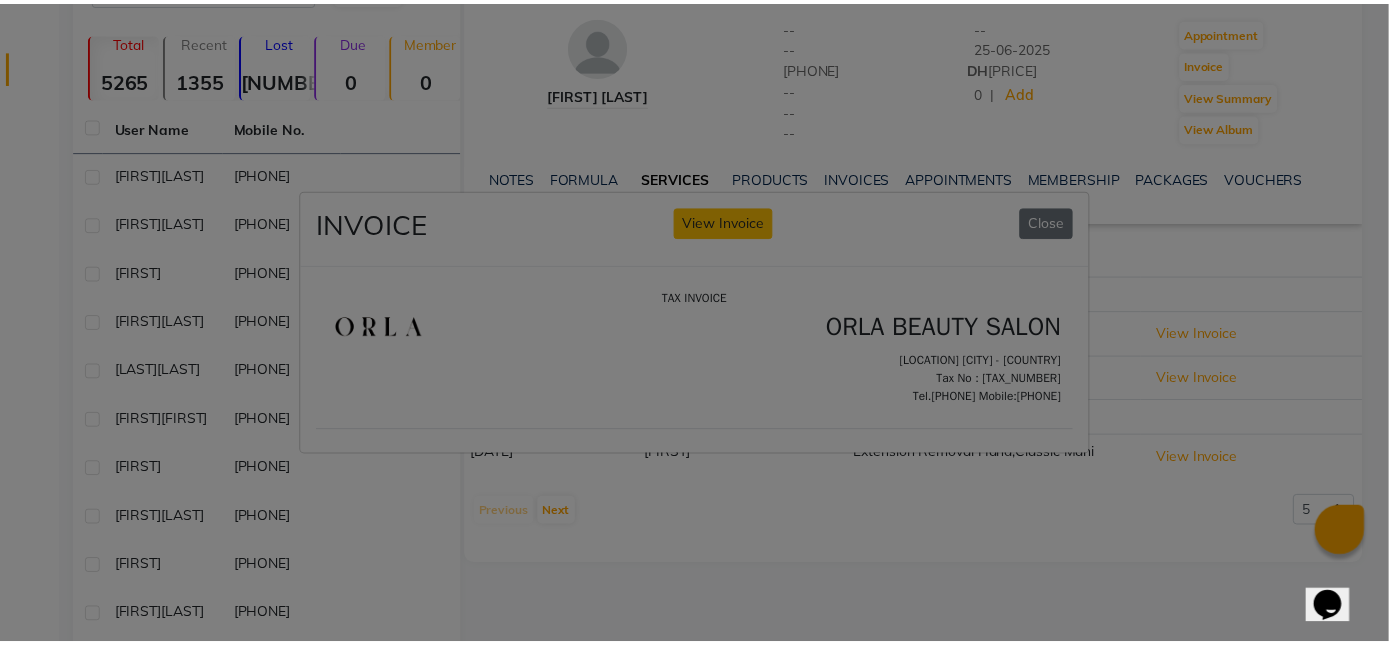 scroll, scrollTop: 0, scrollLeft: 0, axis: both 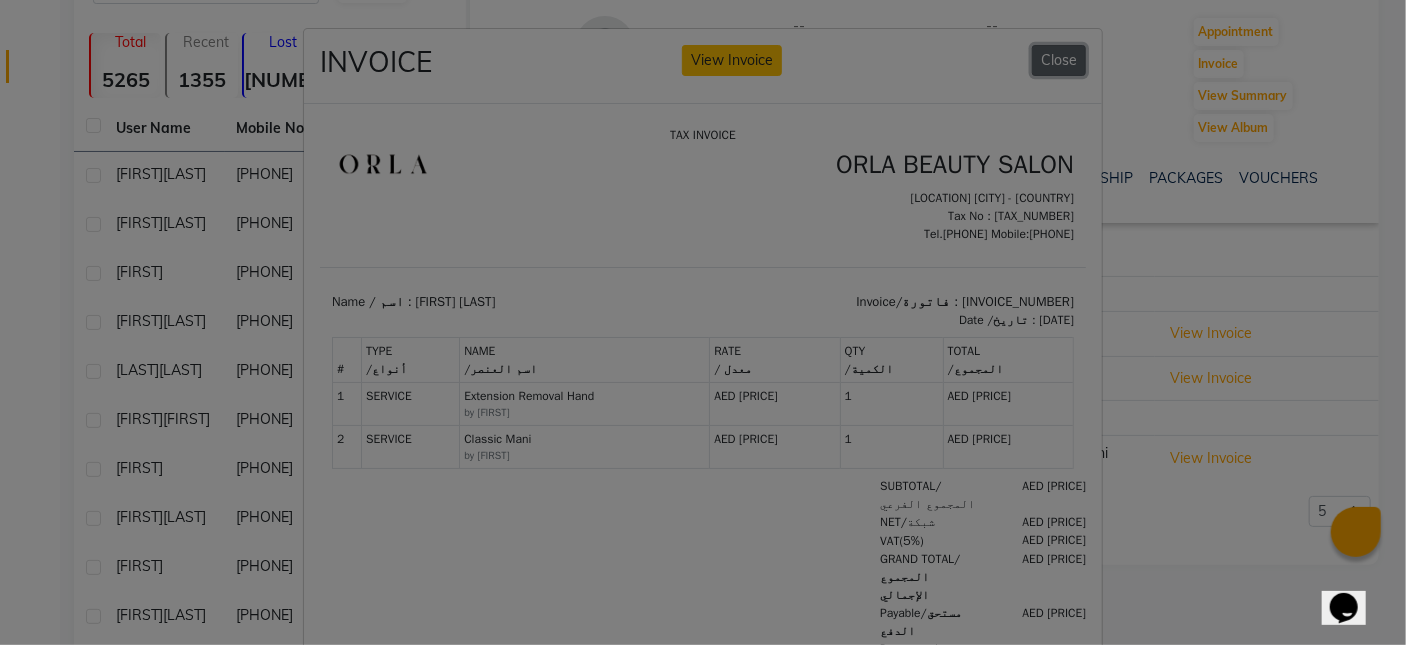 click on "Close" at bounding box center (1059, 60) 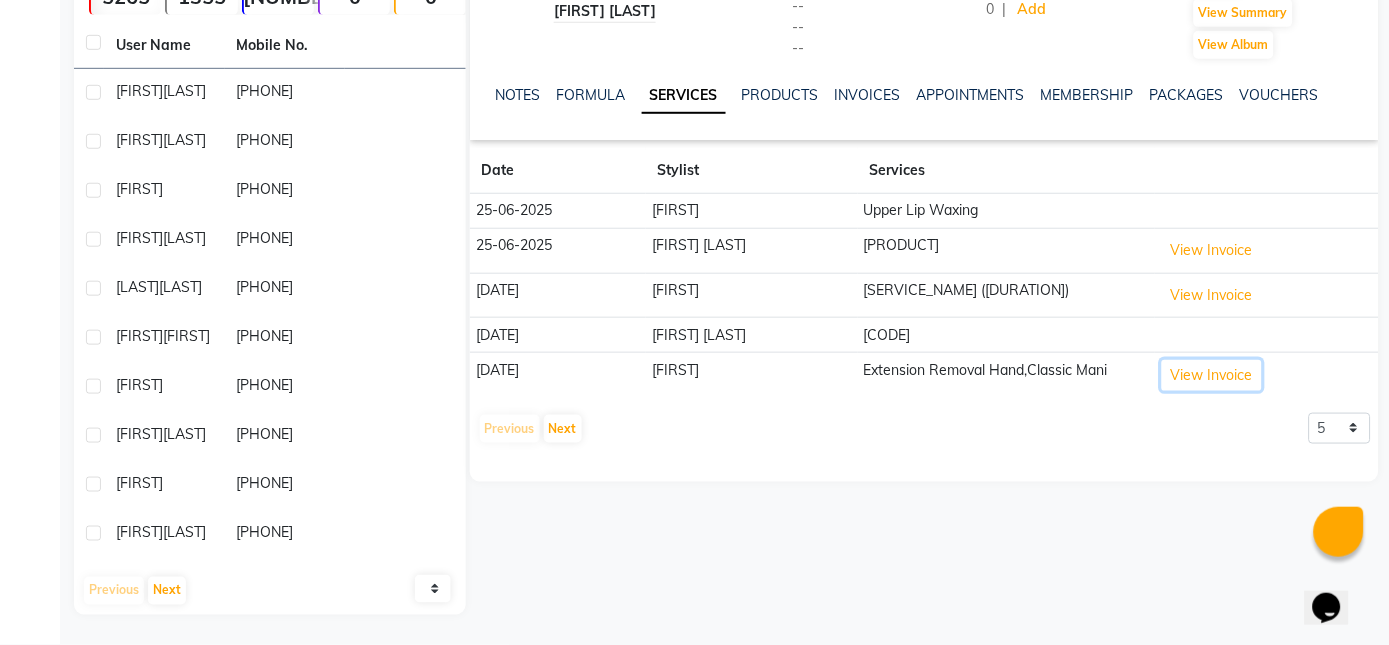 scroll, scrollTop: 272, scrollLeft: 0, axis: vertical 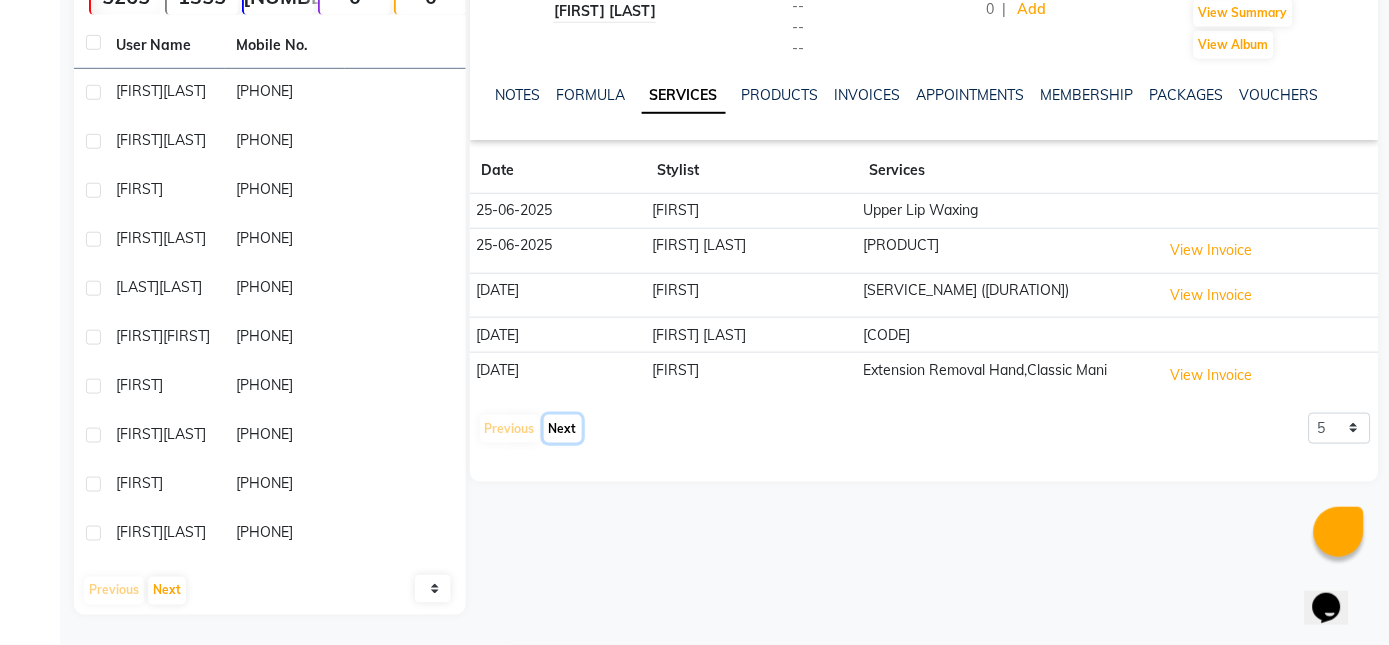 click on "Next" at bounding box center (563, 429) 